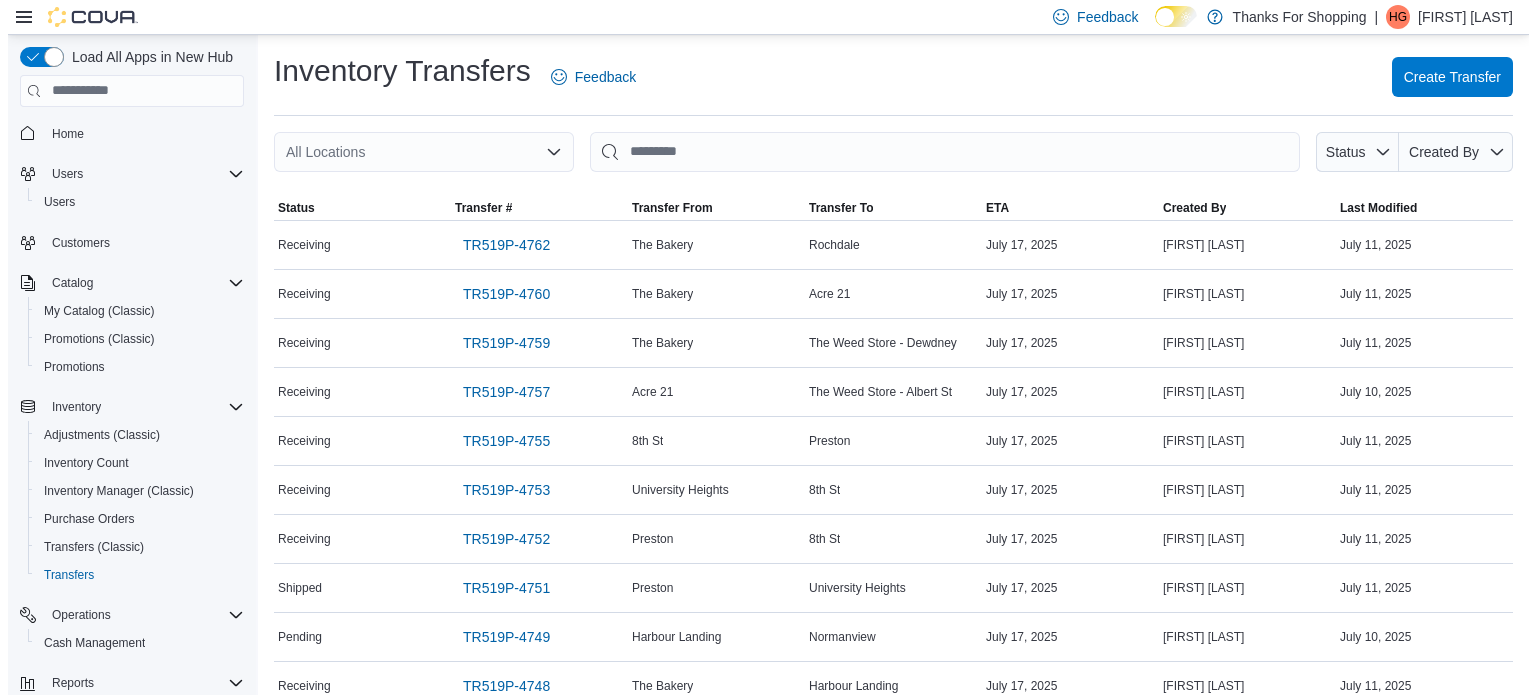 scroll, scrollTop: 0, scrollLeft: 0, axis: both 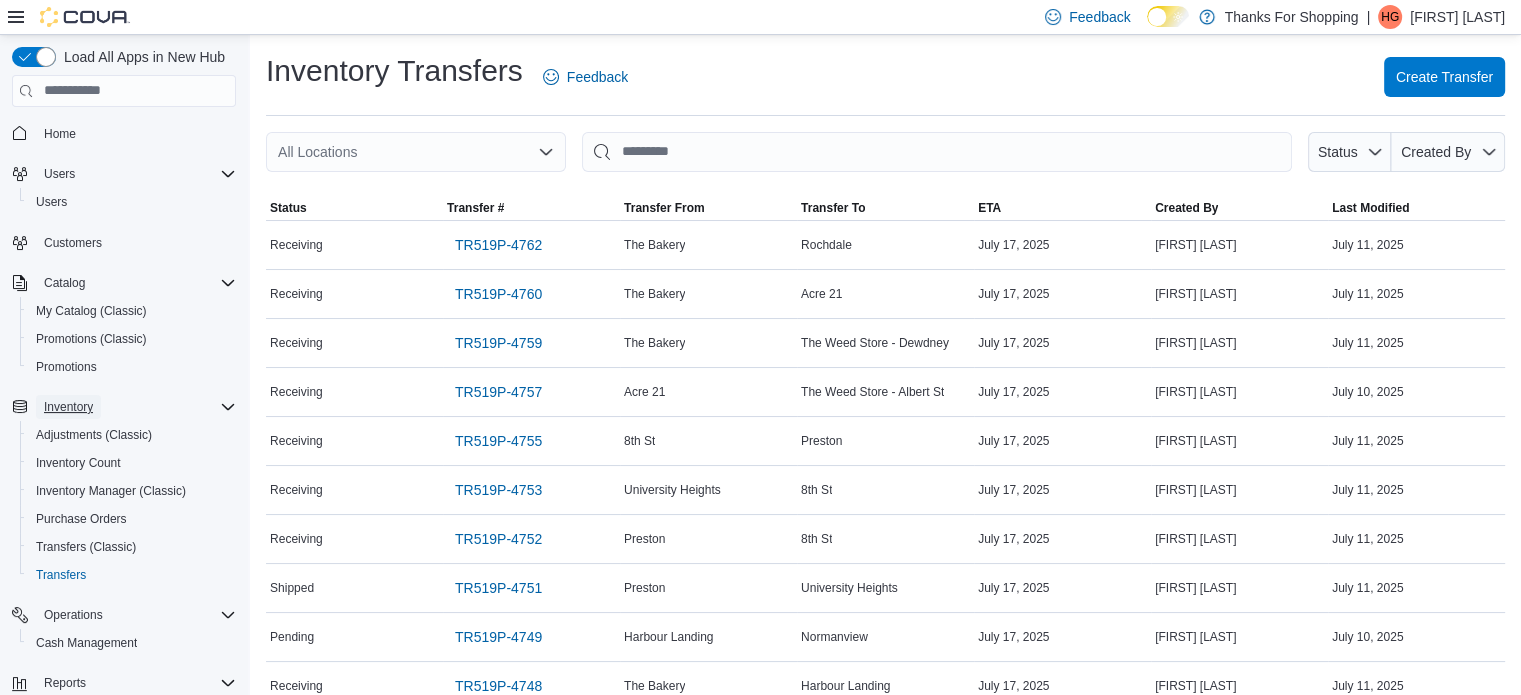 click on "Inventory" at bounding box center [68, 407] 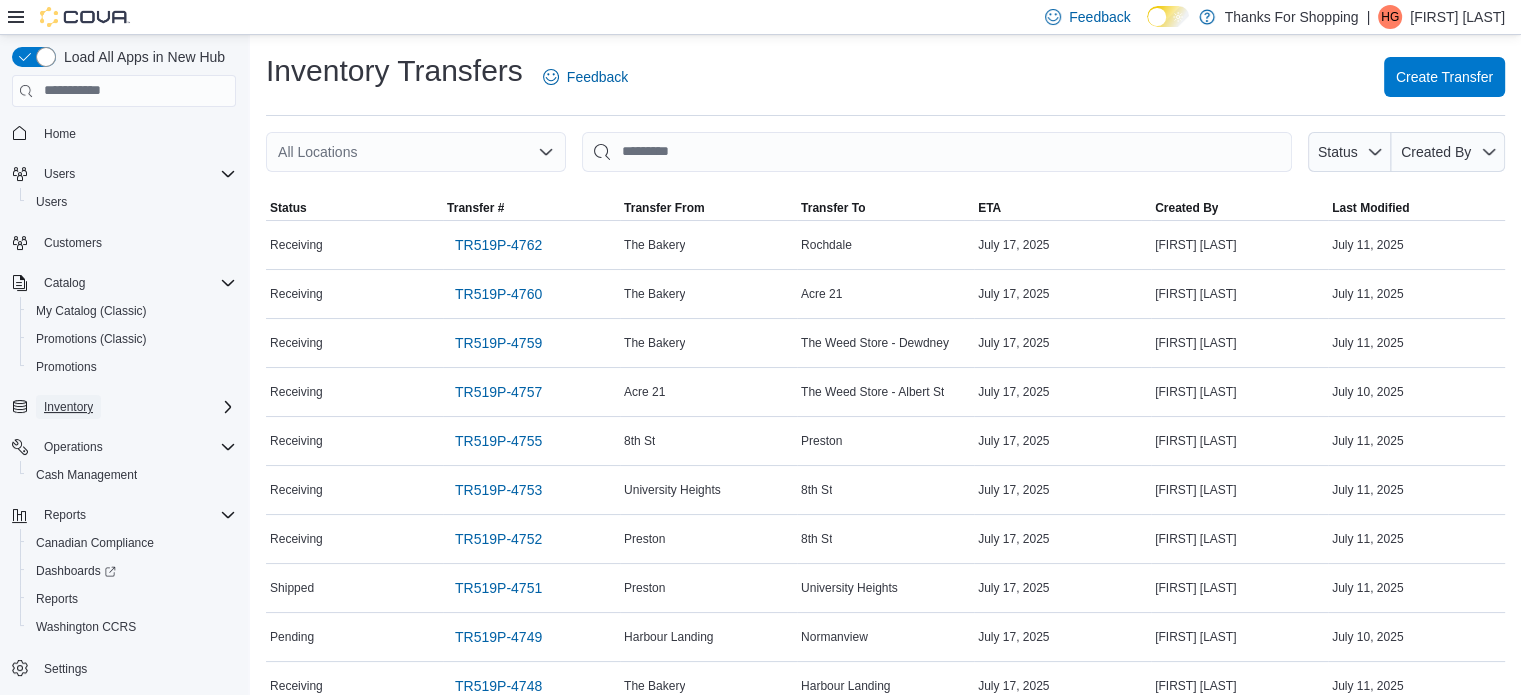 click on "Inventory" at bounding box center (68, 407) 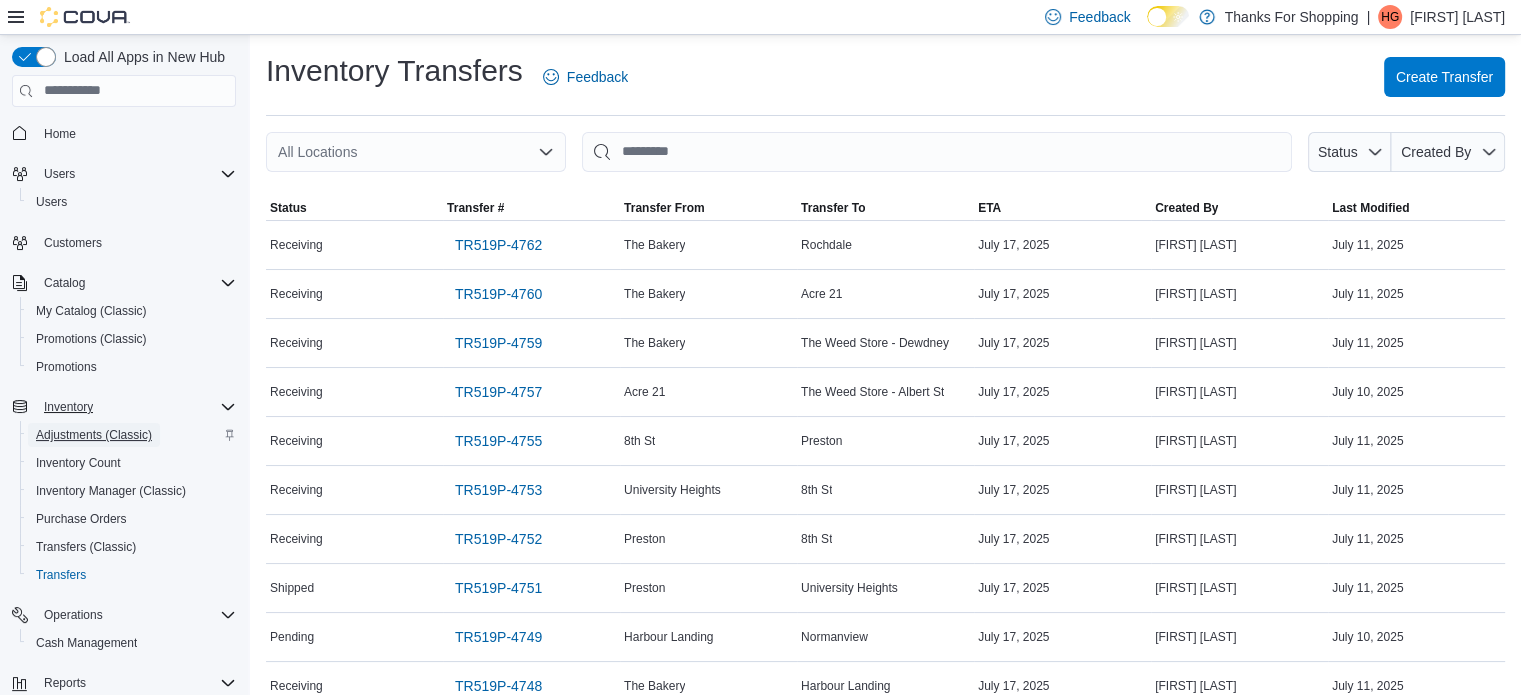 click on "Adjustments (Classic)" at bounding box center (94, 435) 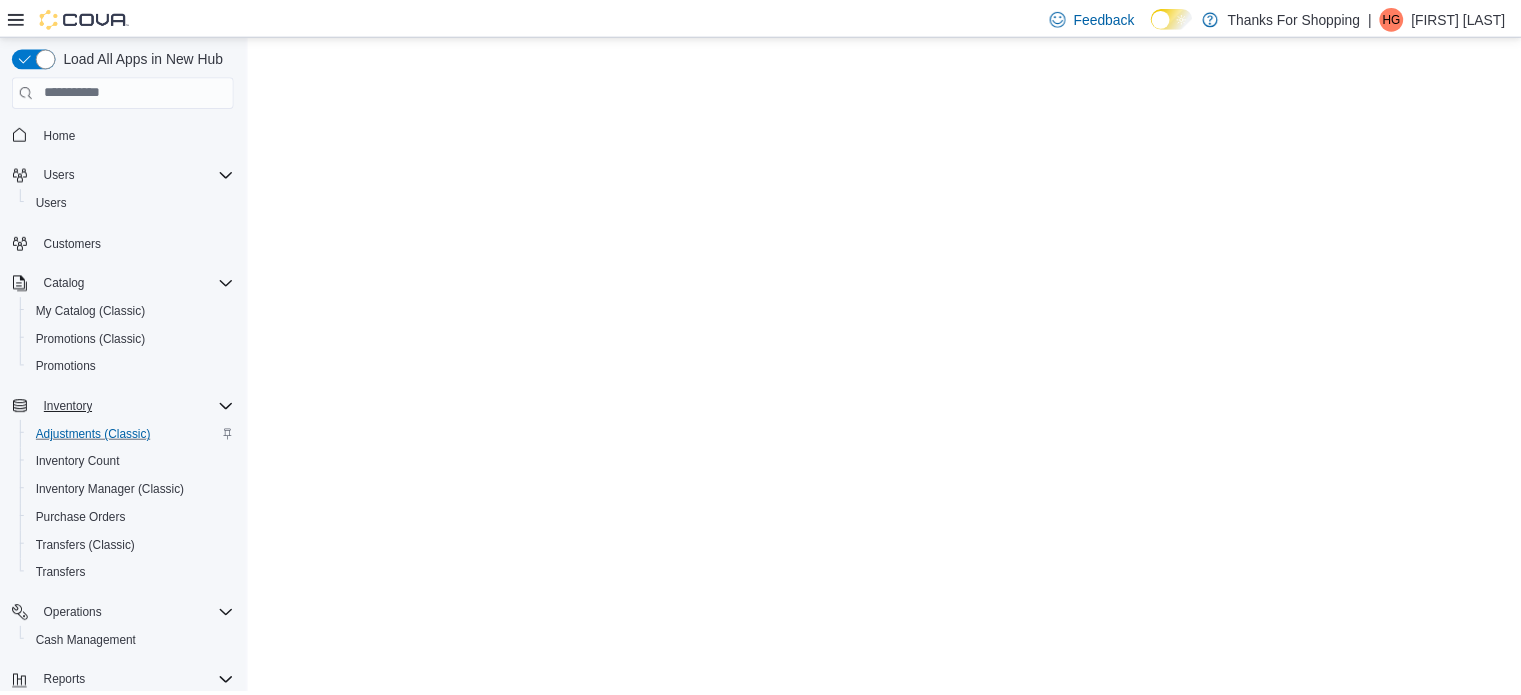scroll, scrollTop: 0, scrollLeft: 0, axis: both 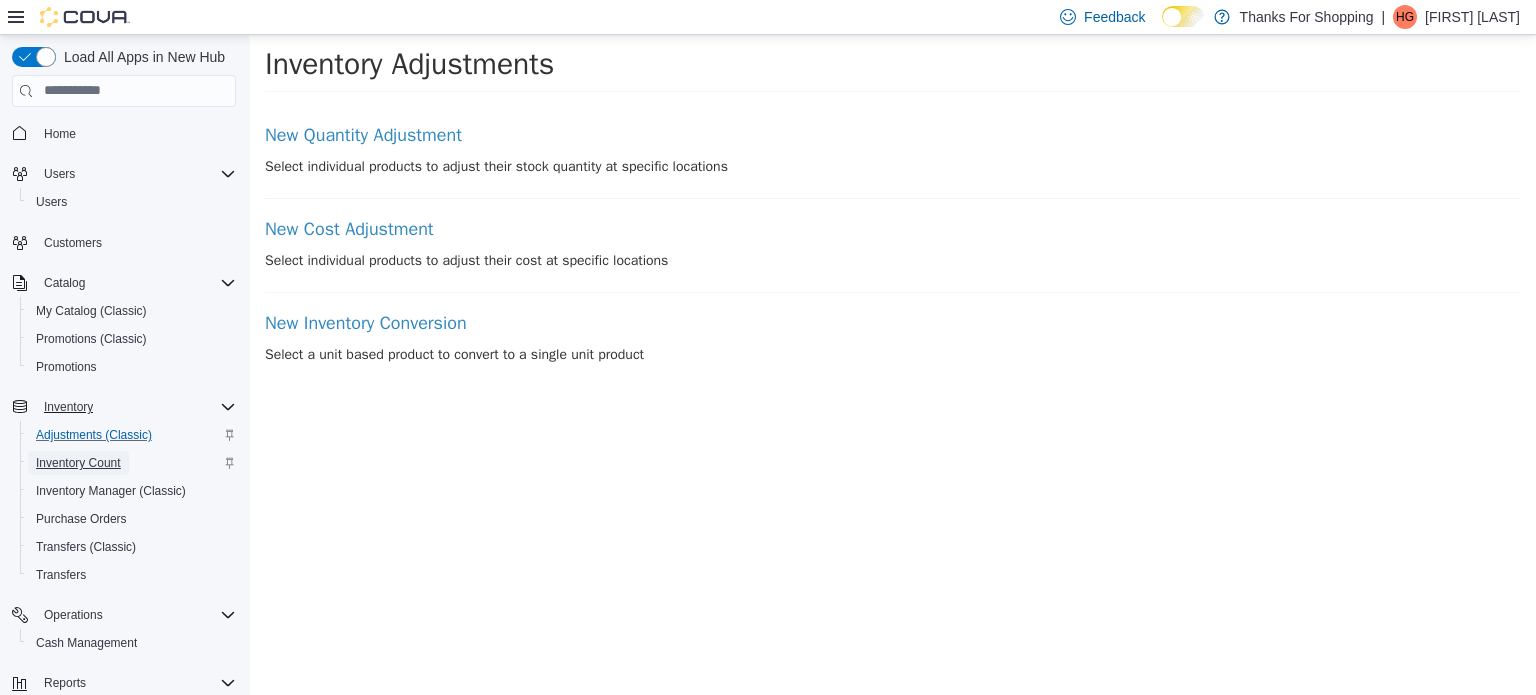 click on "Inventory Count" at bounding box center (78, 463) 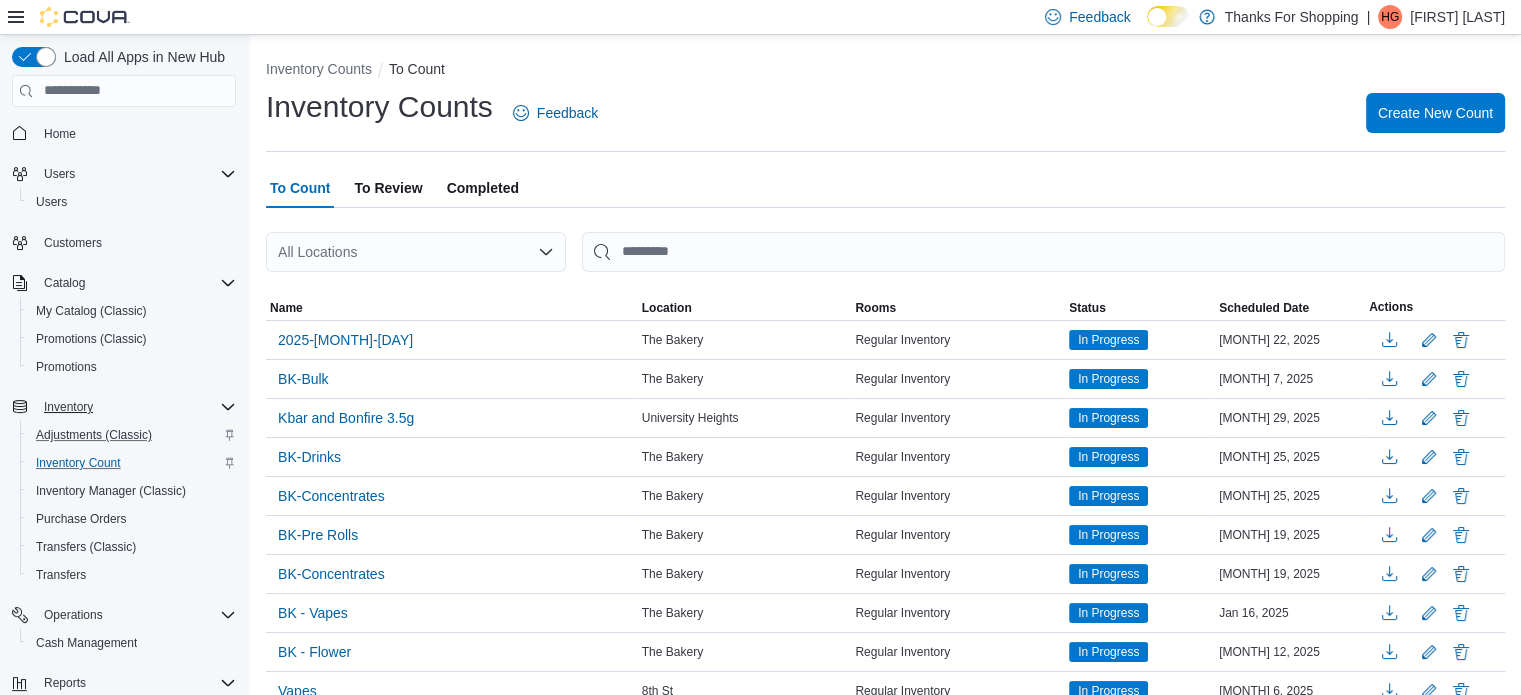 click on "All Locations" at bounding box center [416, 252] 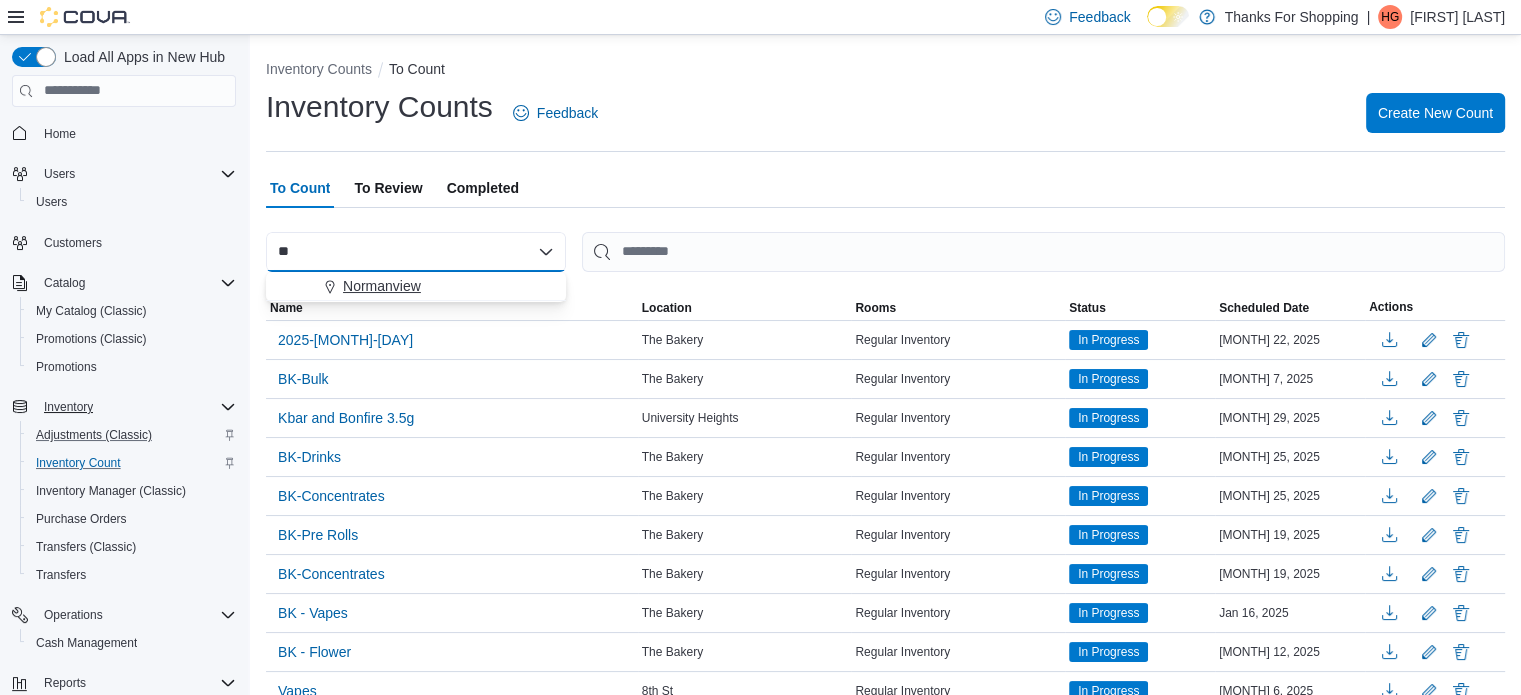type on "**" 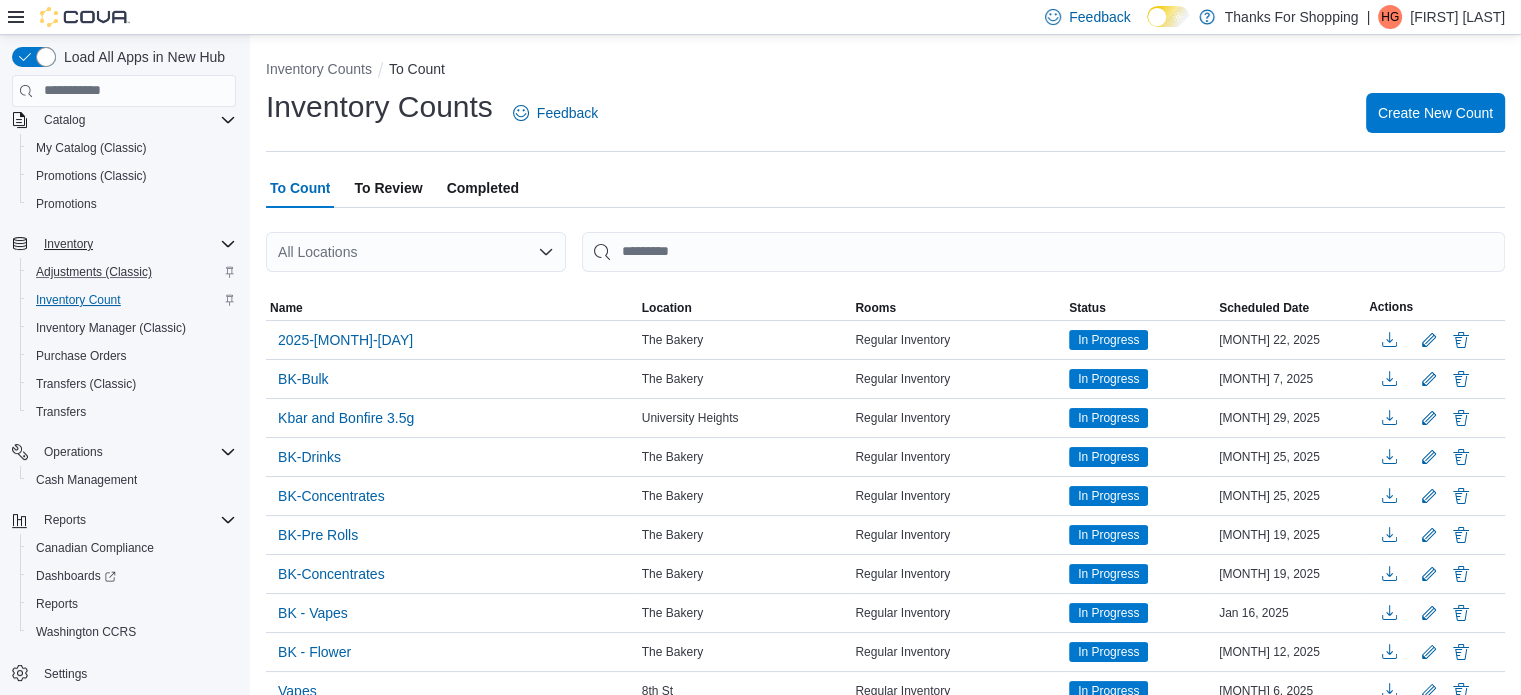 scroll, scrollTop: 172, scrollLeft: 0, axis: vertical 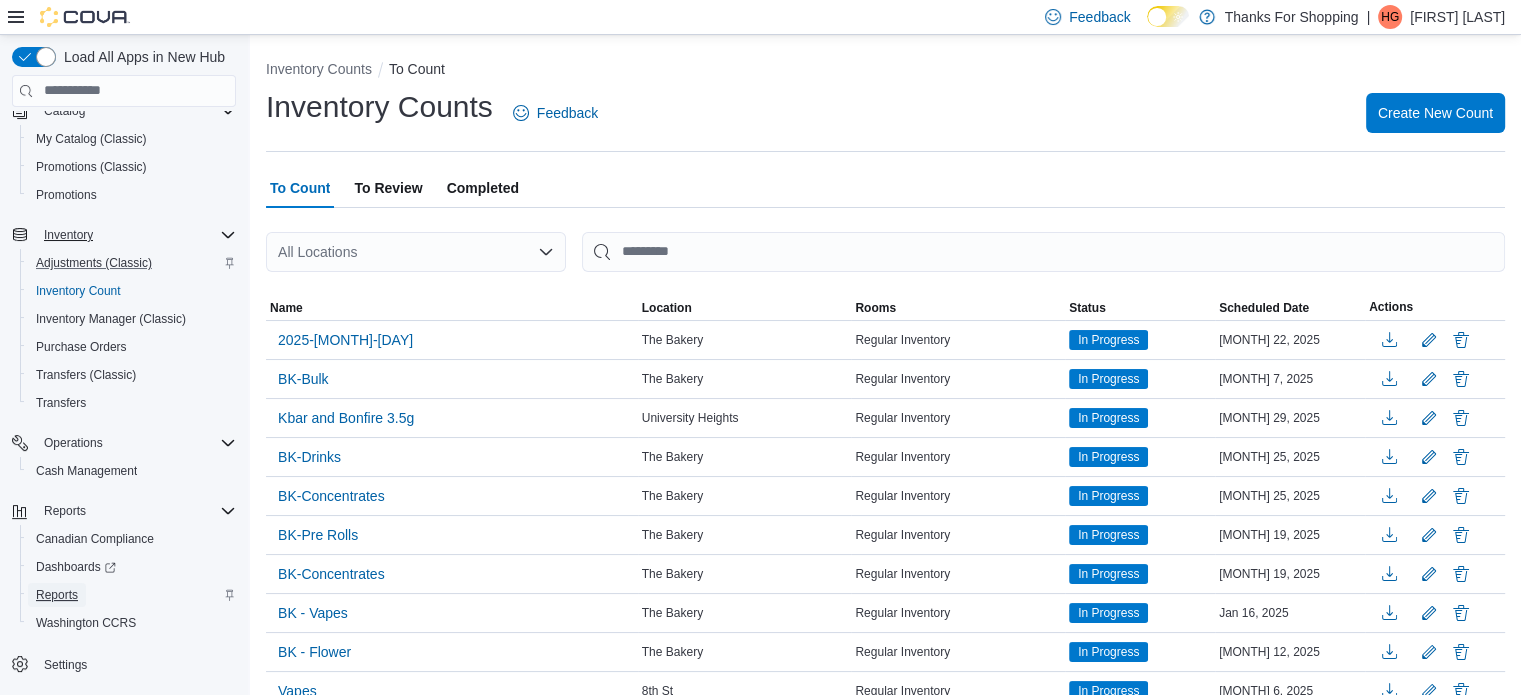 click on "Reports" at bounding box center [57, 595] 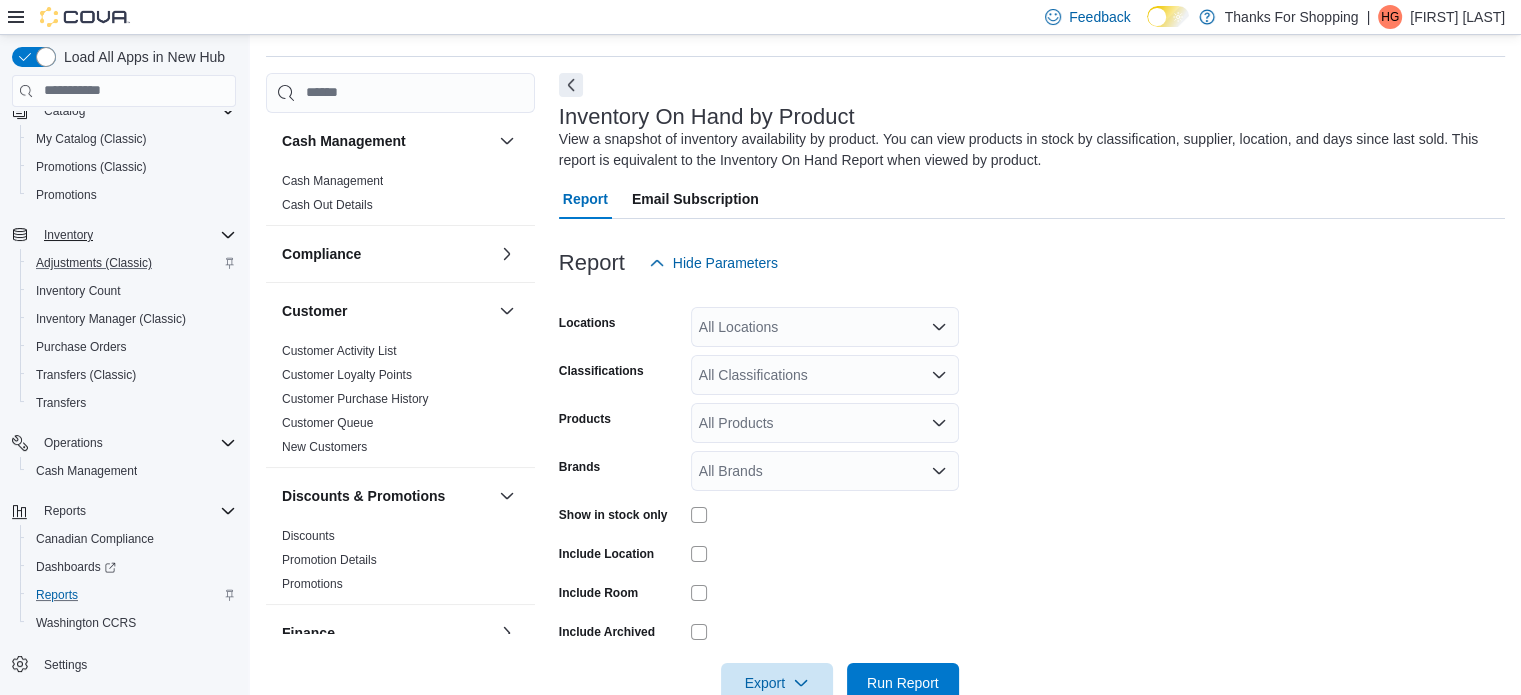 scroll, scrollTop: 67, scrollLeft: 0, axis: vertical 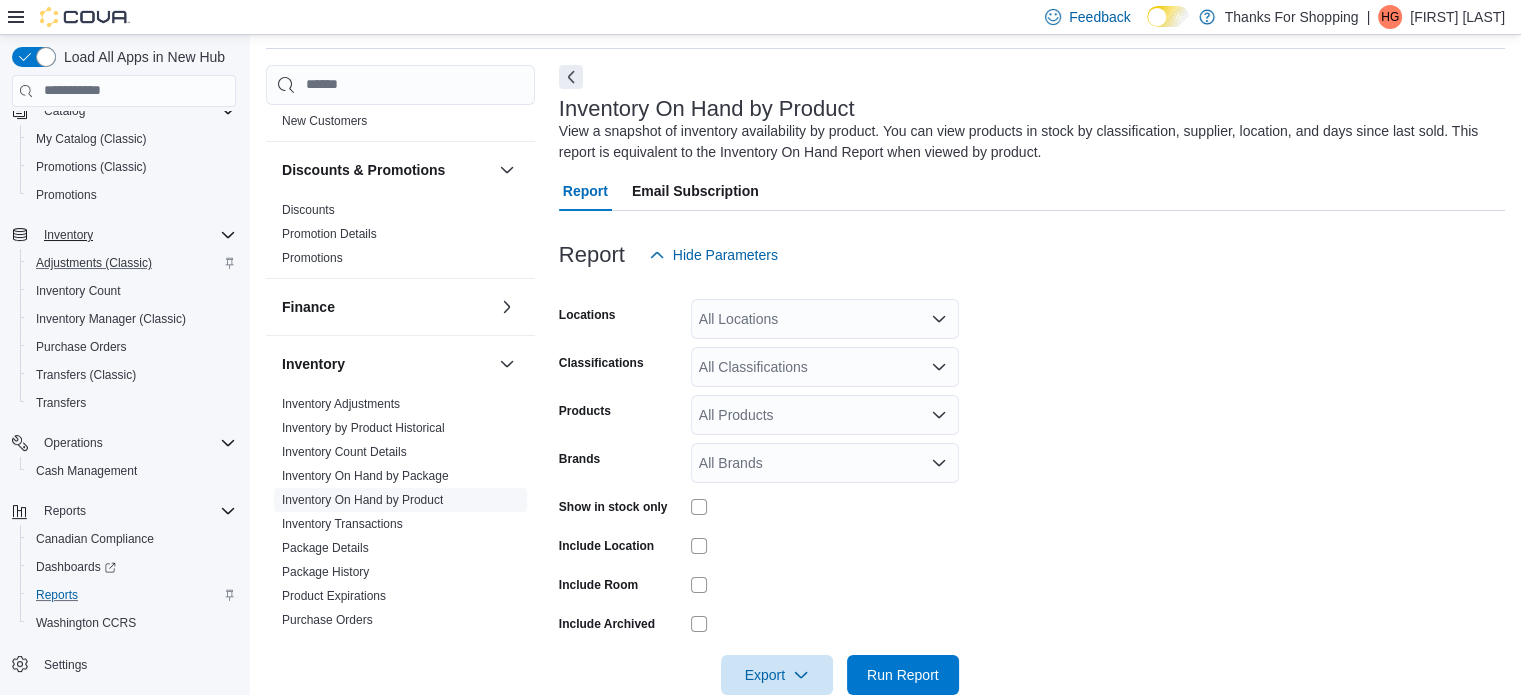 click on "Inventory On Hand by Product" at bounding box center [362, 500] 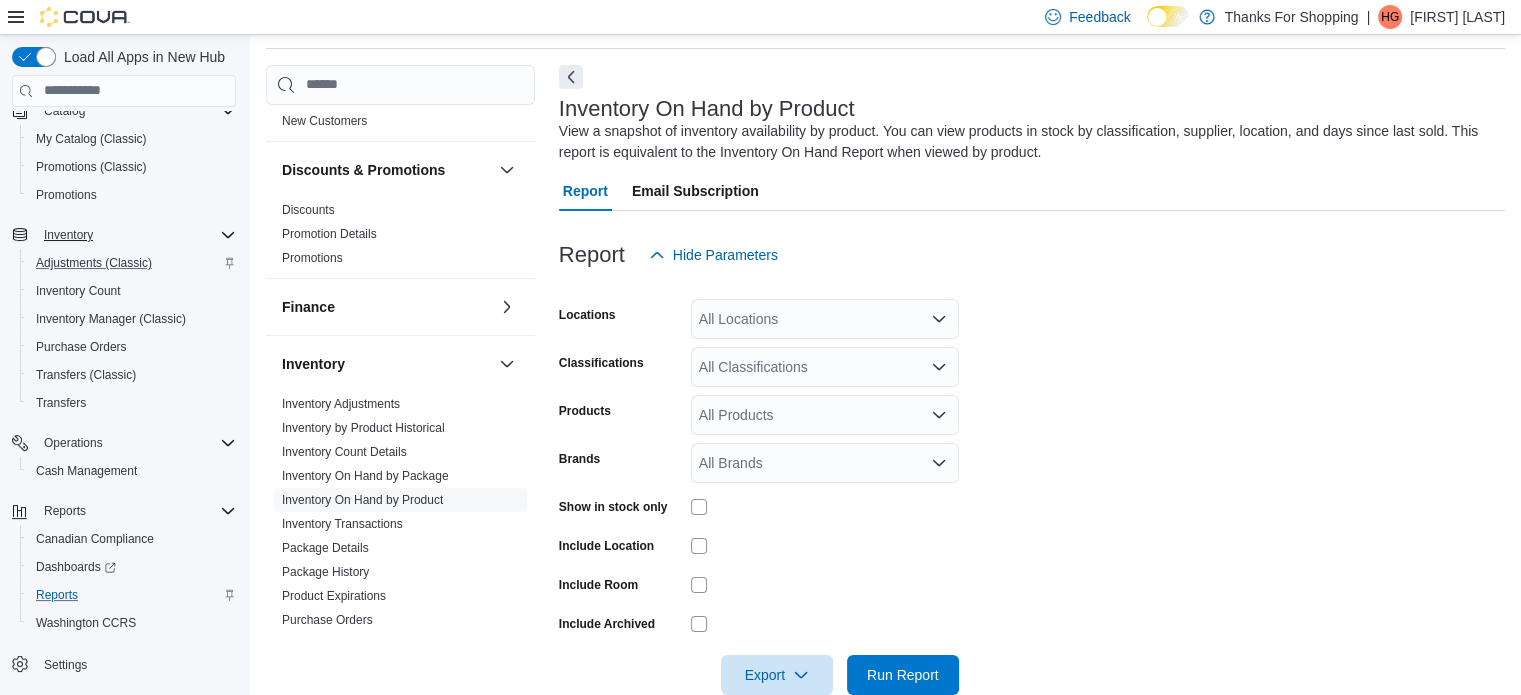 click on "All Locations" at bounding box center [825, 319] 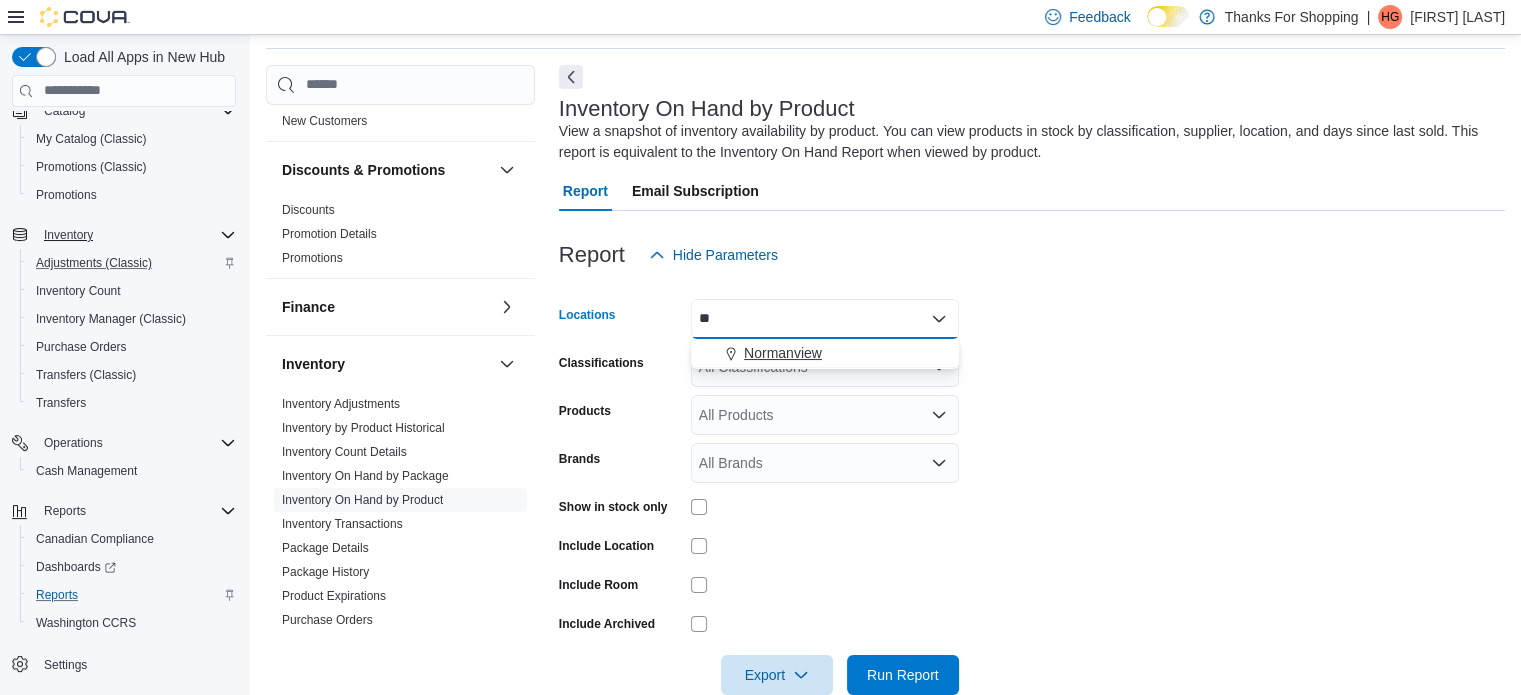 type on "**" 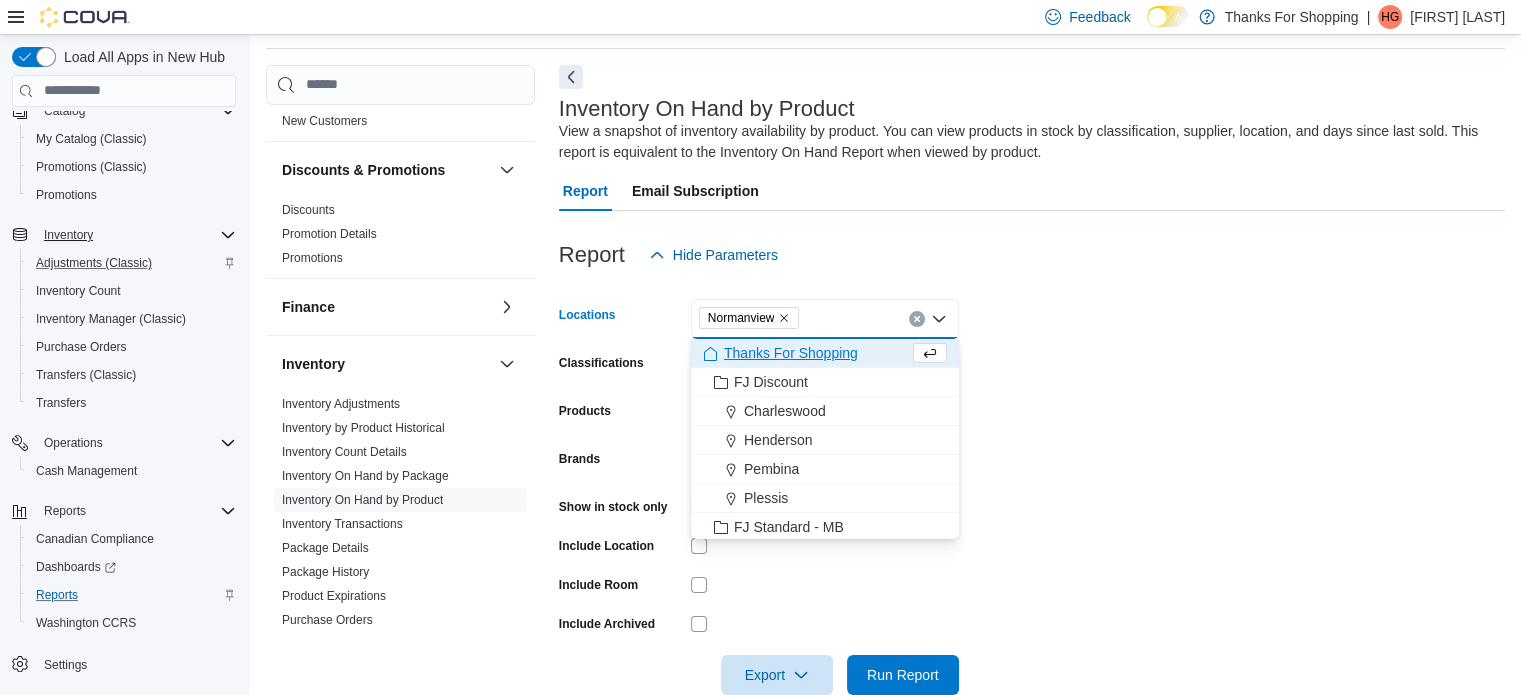 click on "Locations [CITY] Combo box. Selected. [CITY]. Press Backspace to delete [CITY]. Combo box input. All Locations. Type some text or, to display a list of choices, press Down Arrow. To exit the list of choices, press Escape. Classifications All Classifications Products All Products Brands All Brands Show in stock only Include Location Include Room Include Archived Export  Run Report" at bounding box center [1032, 485] 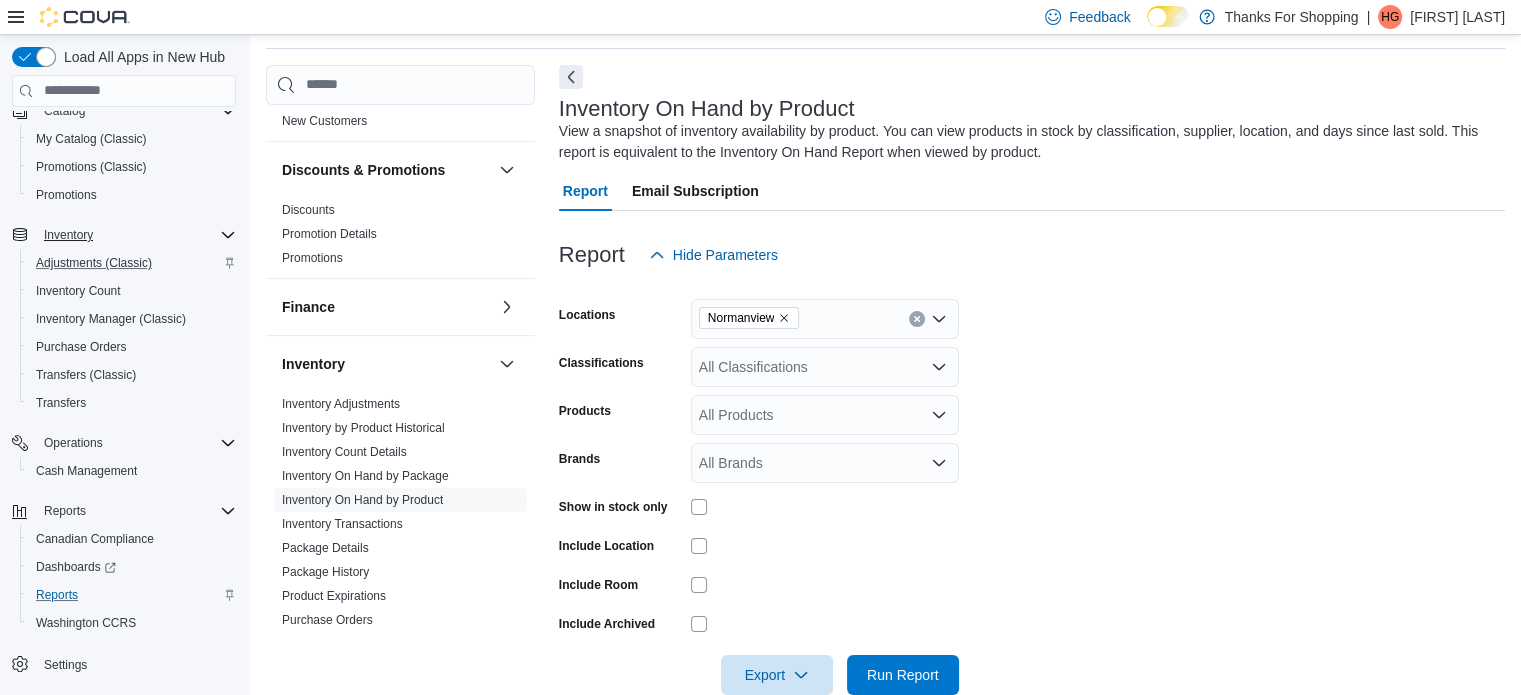 click on "All Products" at bounding box center (825, 415) 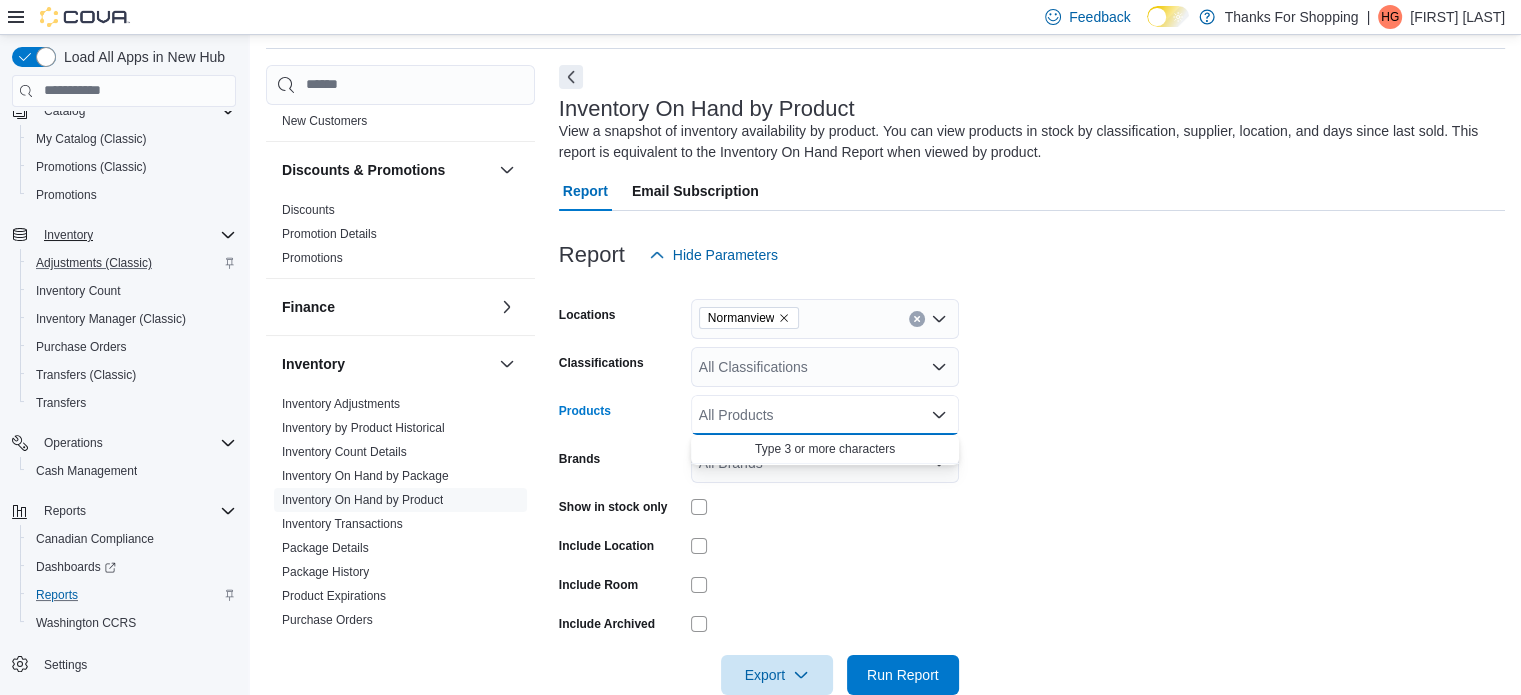 click on "All Products Combo box. Selected. Combo box input. All Products. Type some text or, to display a list of choices, press Down Arrow. To exit the list of choices, press Escape." at bounding box center [825, 415] 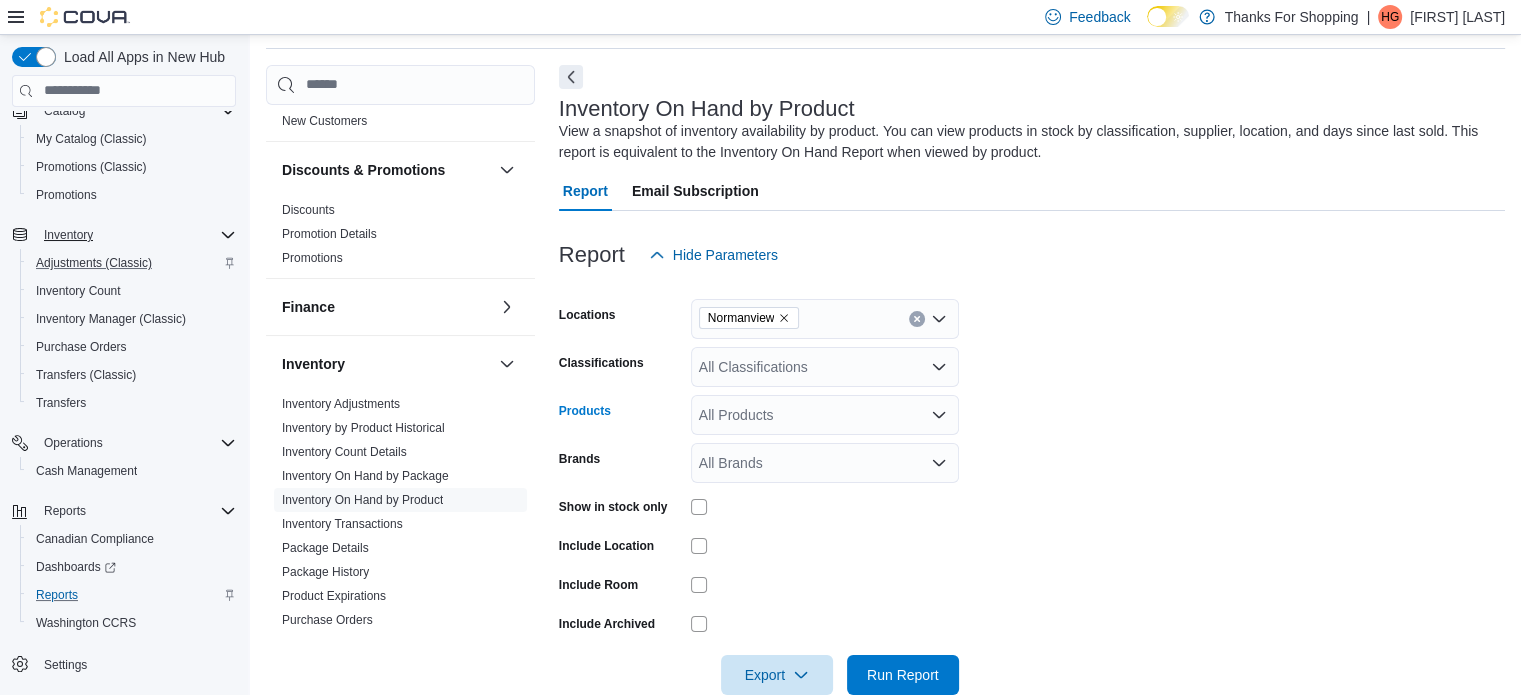 click 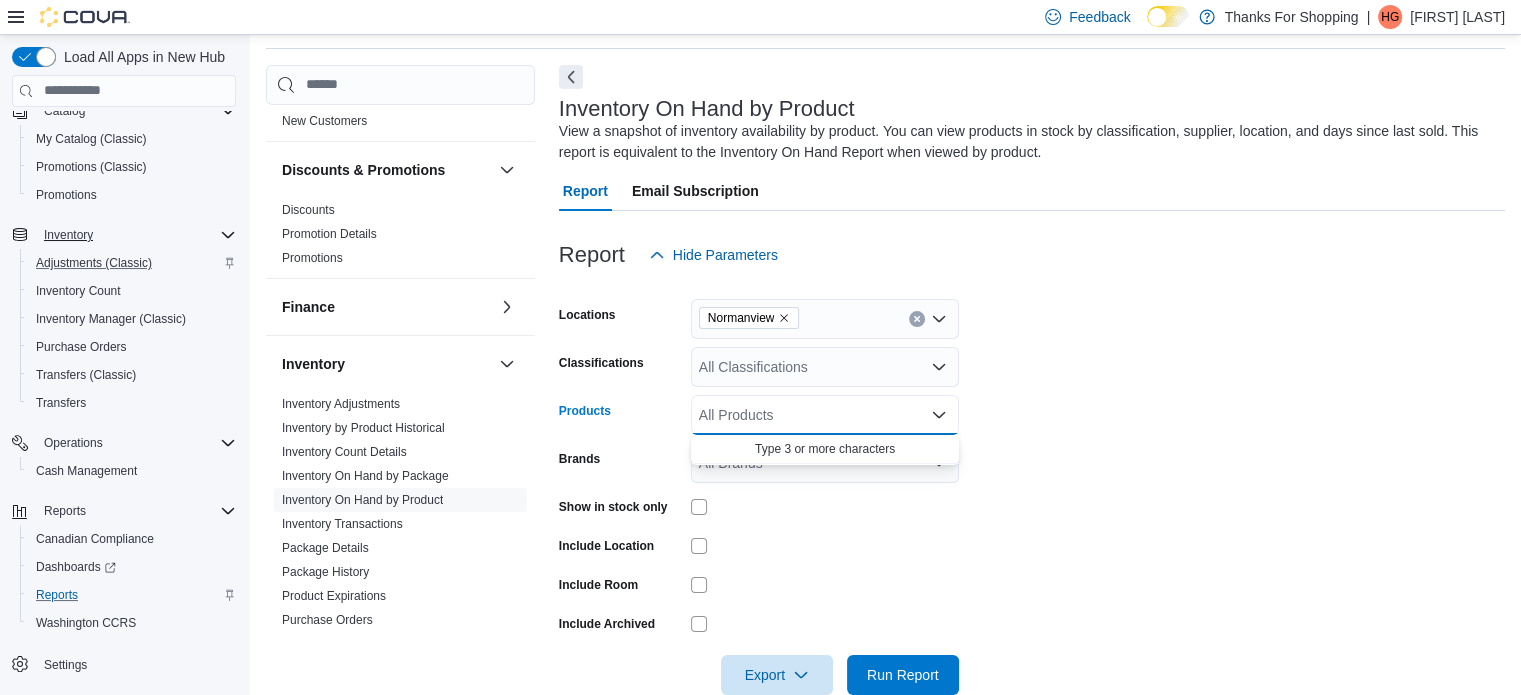 click on "All Classifications" at bounding box center [825, 367] 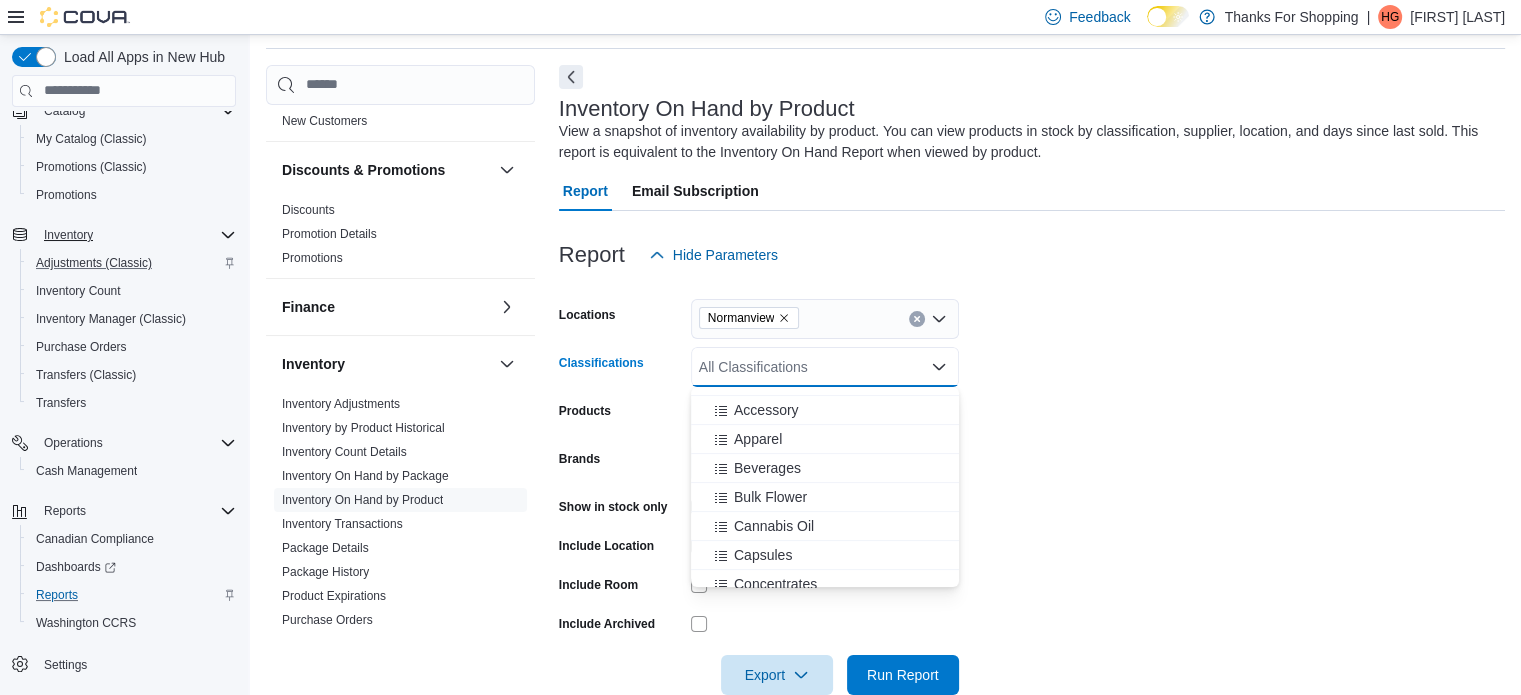 scroll, scrollTop: 578, scrollLeft: 0, axis: vertical 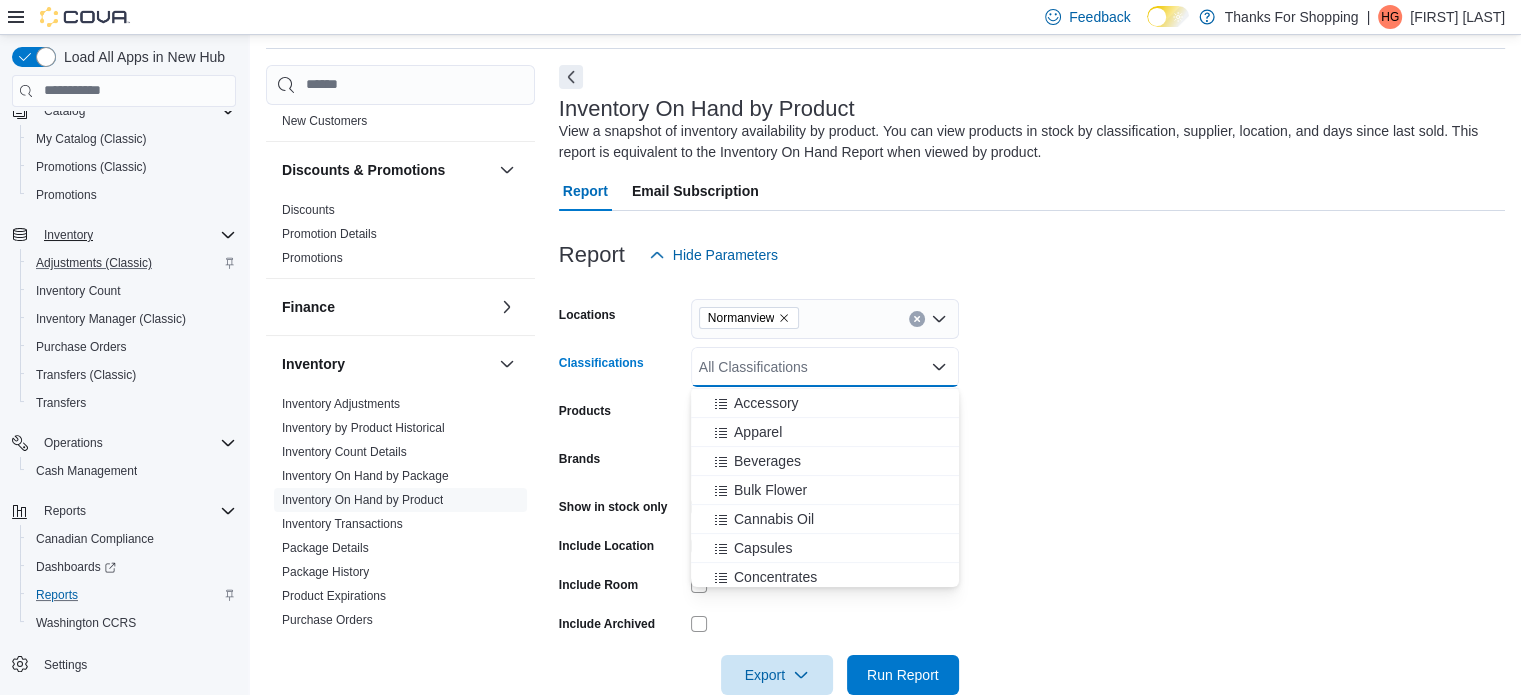 click on "Locations [CITY] Classifications All Classifications Combo box. Selected. Combo box input. All Classifications. Type some text or, to display a list of choices, press Down Arrow. To exit the list of choices, press Escape. Products All Products Brands All Brands Show in stock only Include Location Include Room Include Archived Export  Run Report" at bounding box center (1032, 485) 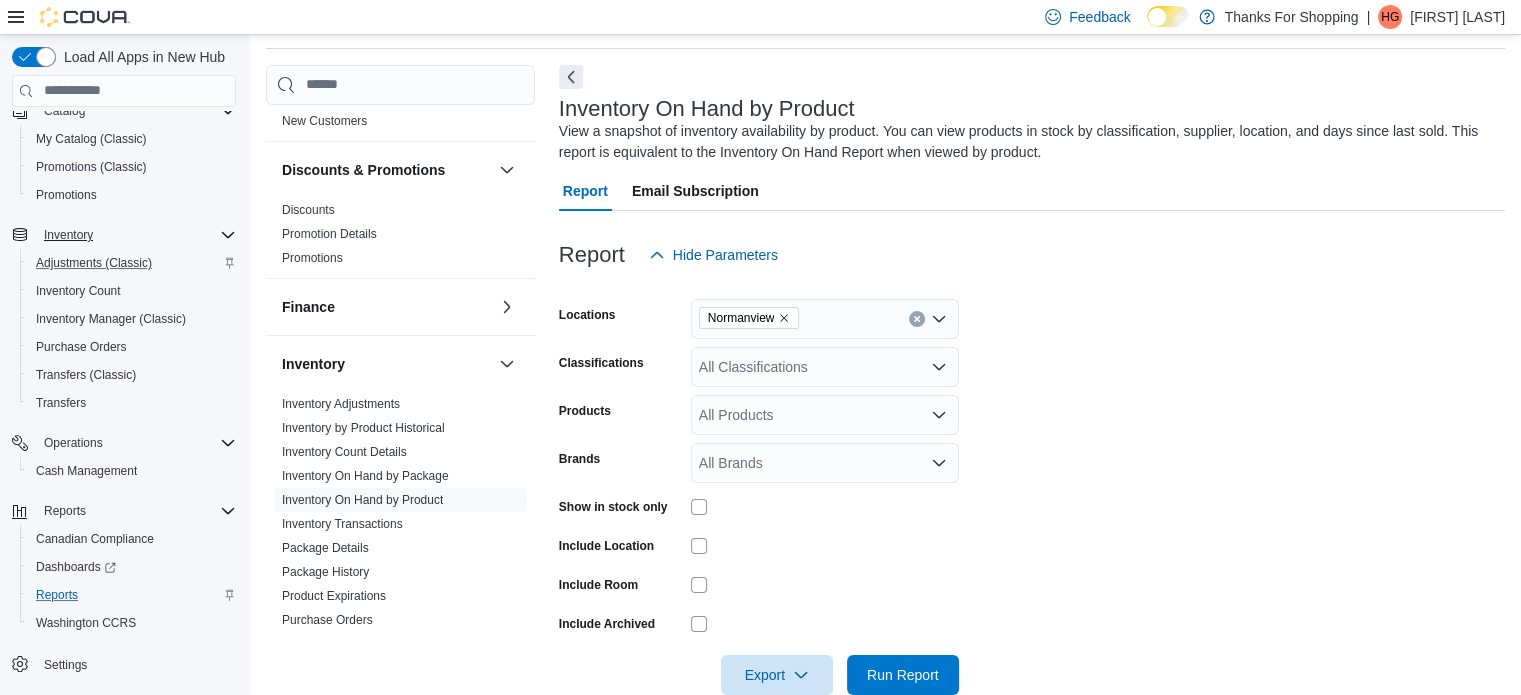 click on "All Brands" at bounding box center [825, 463] 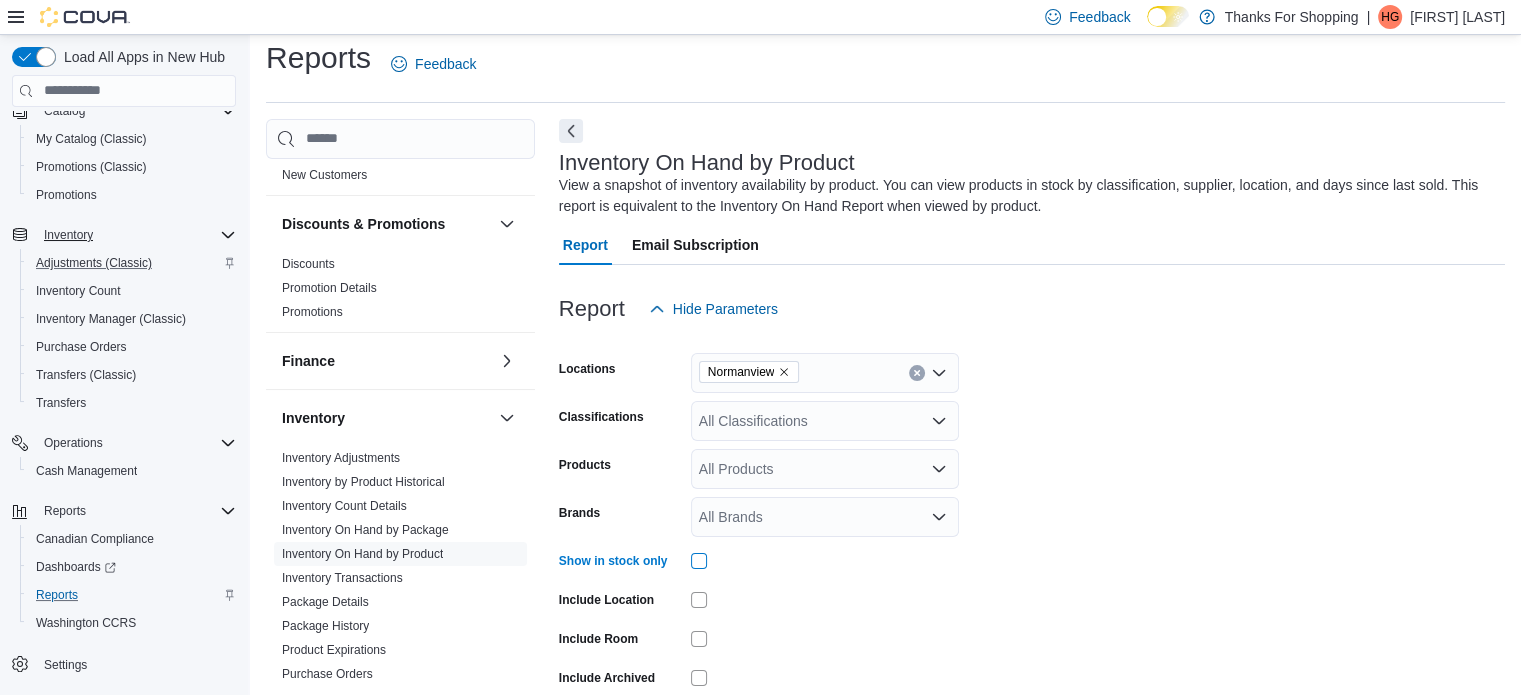 scroll, scrollTop: 8, scrollLeft: 0, axis: vertical 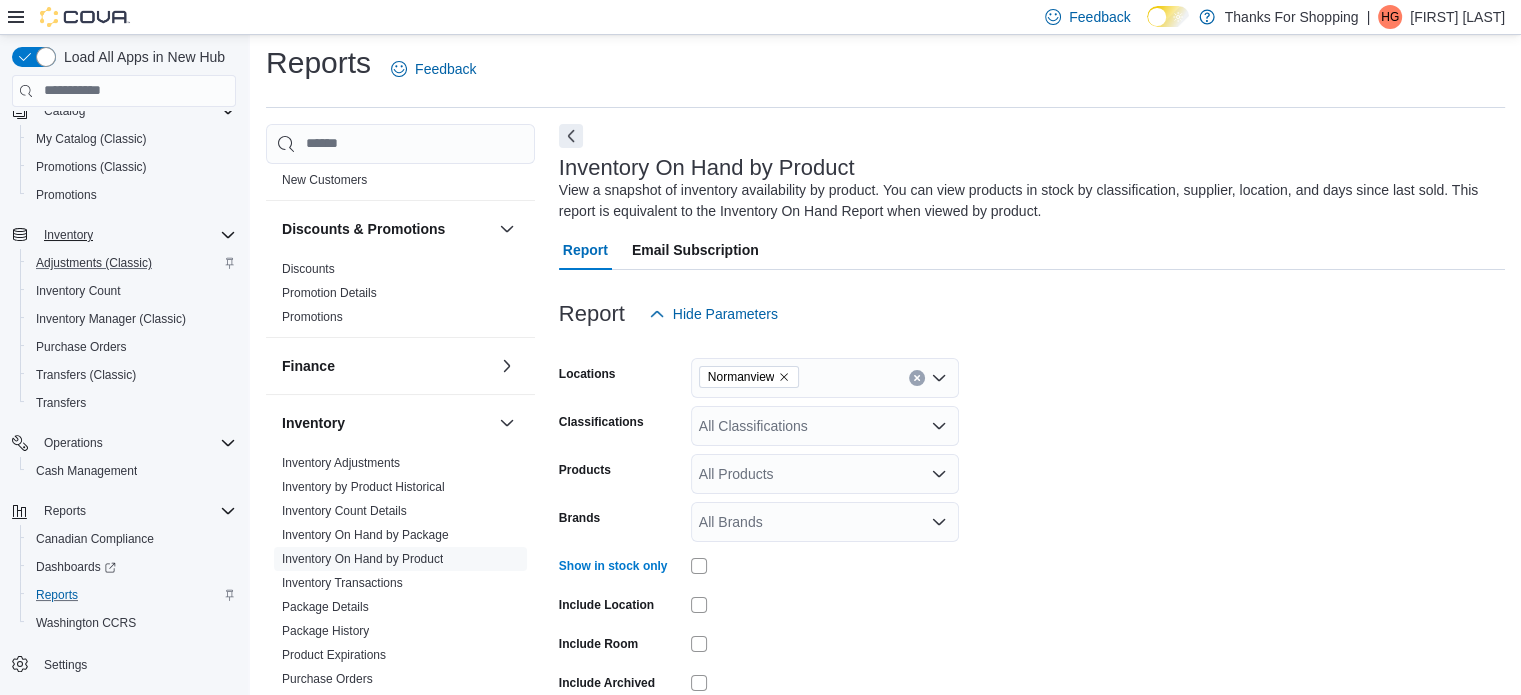 click 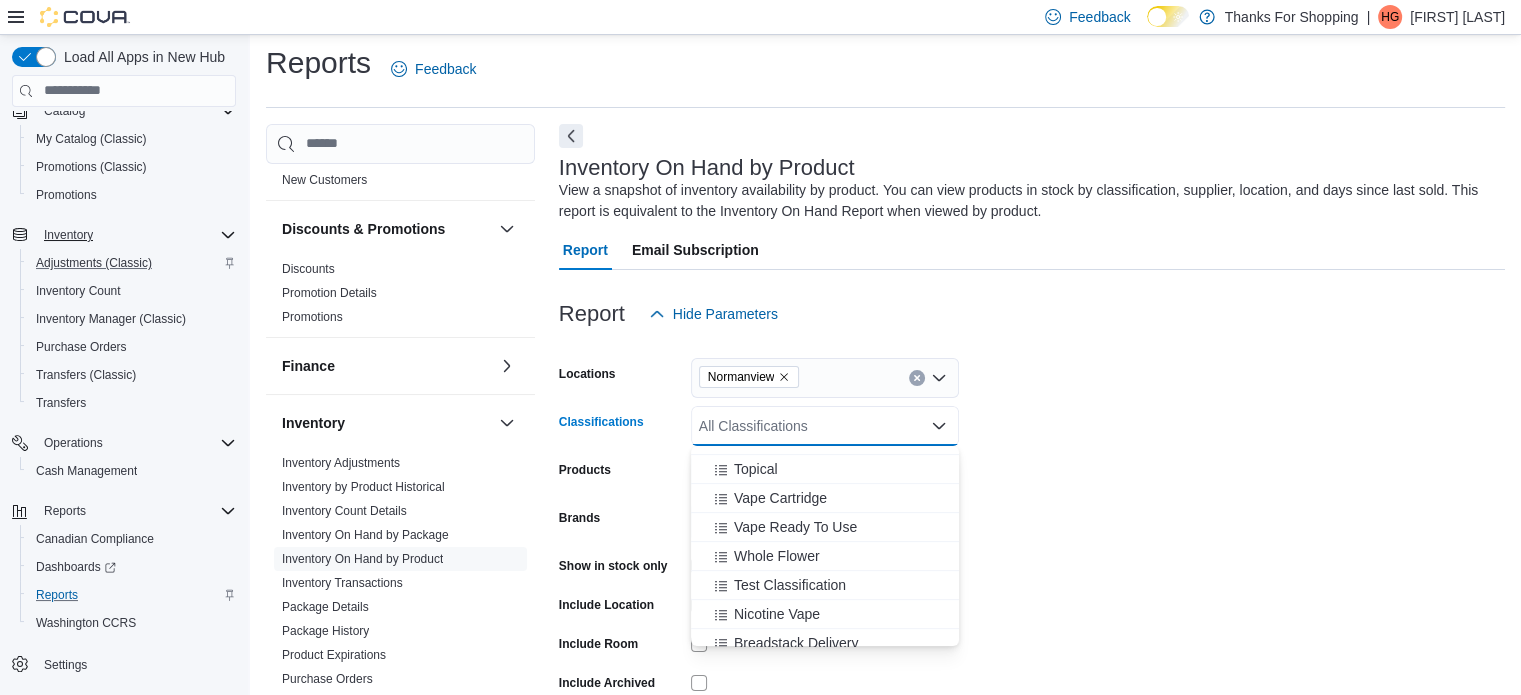 scroll, scrollTop: 960, scrollLeft: 0, axis: vertical 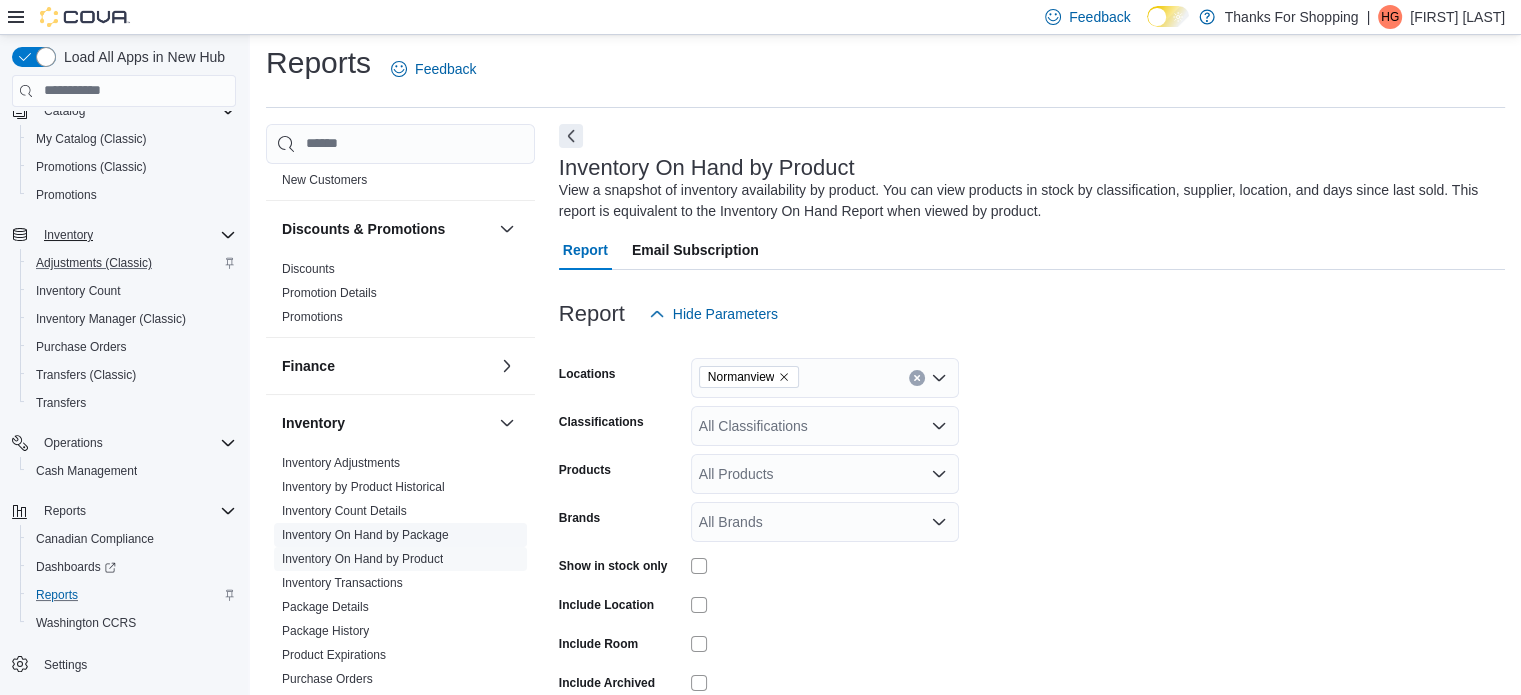 click on "Inventory On Hand by Package" at bounding box center [365, 535] 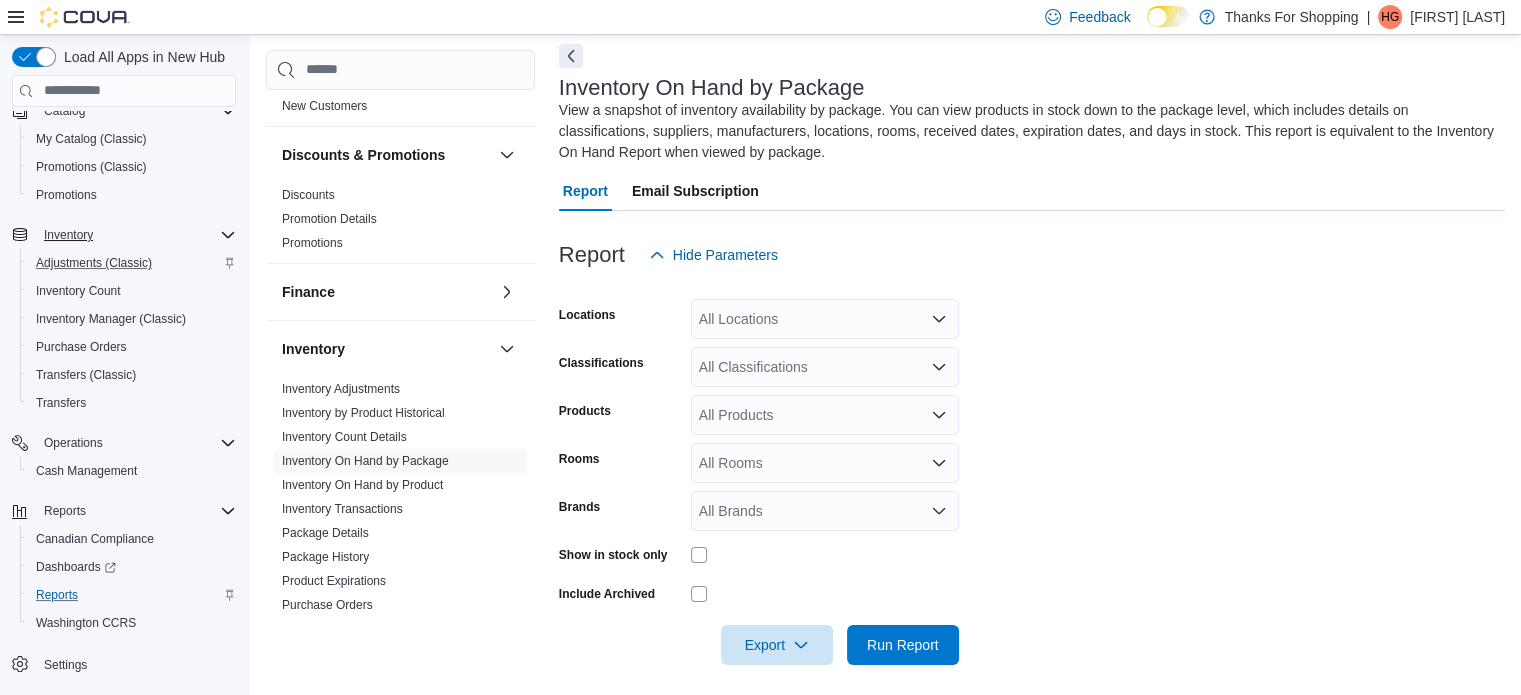 scroll, scrollTop: 97, scrollLeft: 0, axis: vertical 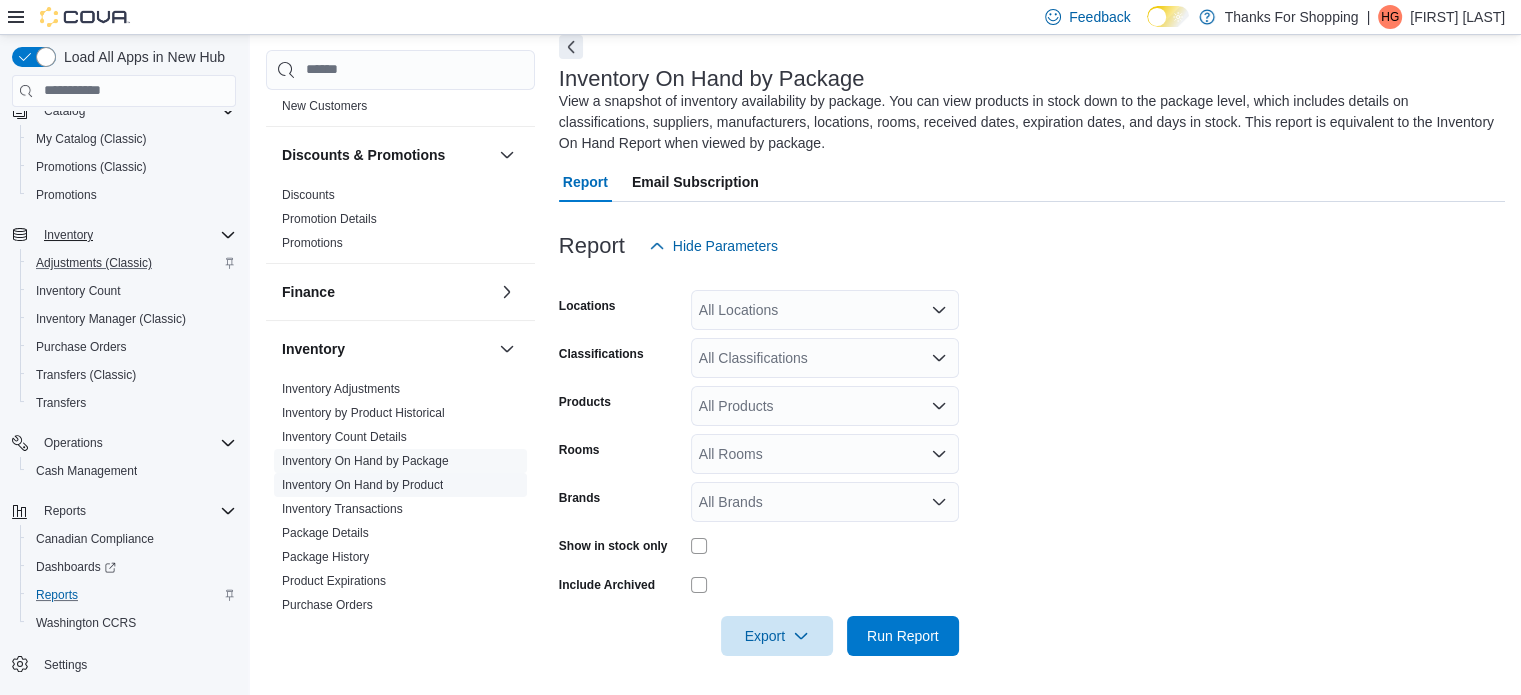 click on "Inventory On Hand by Product" at bounding box center (362, 485) 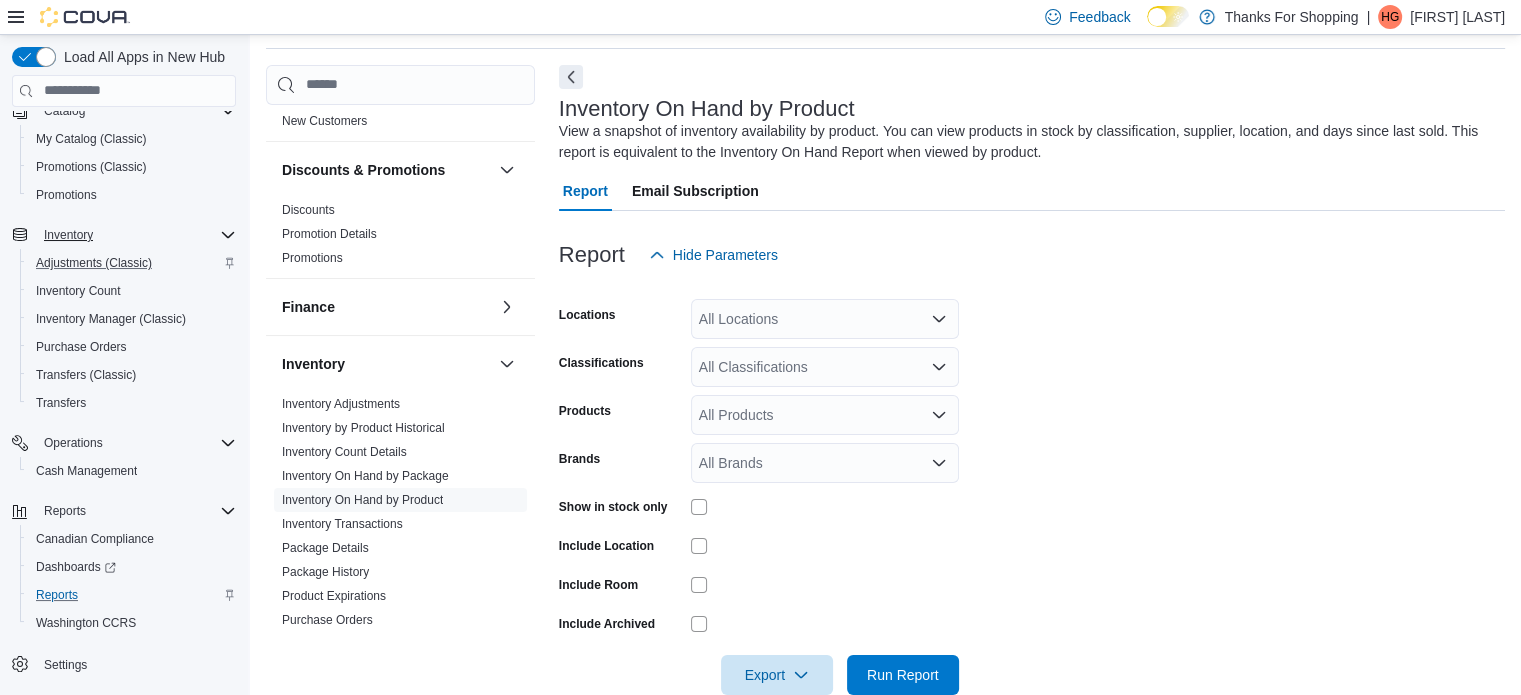 scroll, scrollTop: 106, scrollLeft: 0, axis: vertical 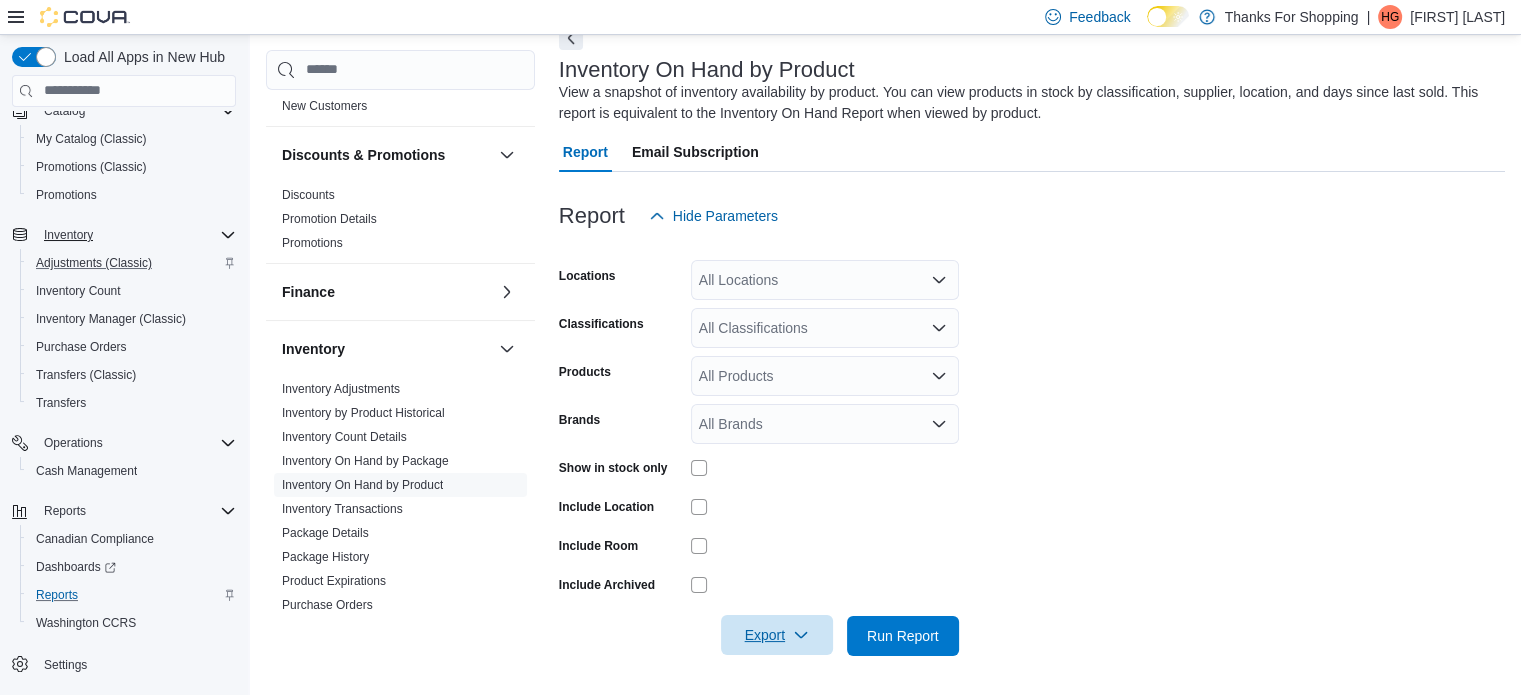click on "Export" at bounding box center [777, 635] 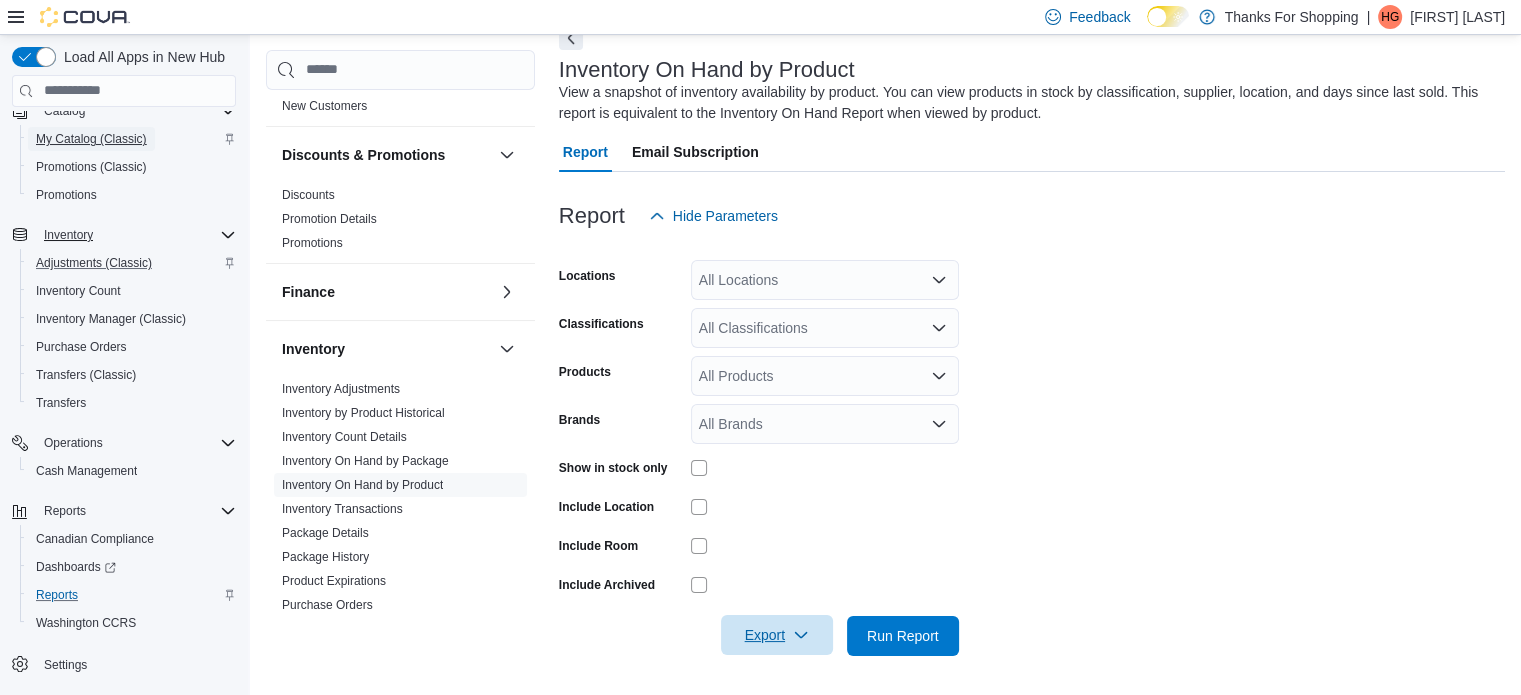 click on "My Catalog (Classic)" at bounding box center (91, 139) 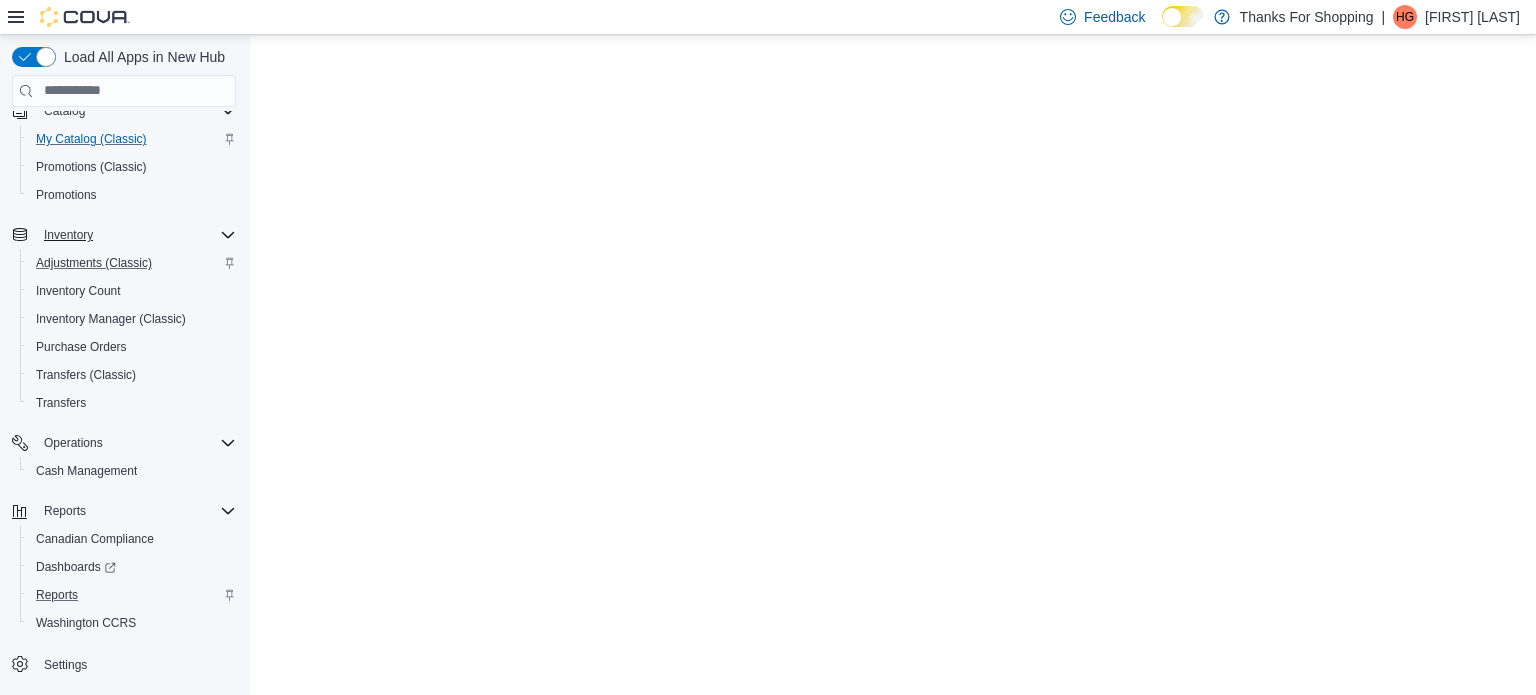 scroll, scrollTop: 0, scrollLeft: 0, axis: both 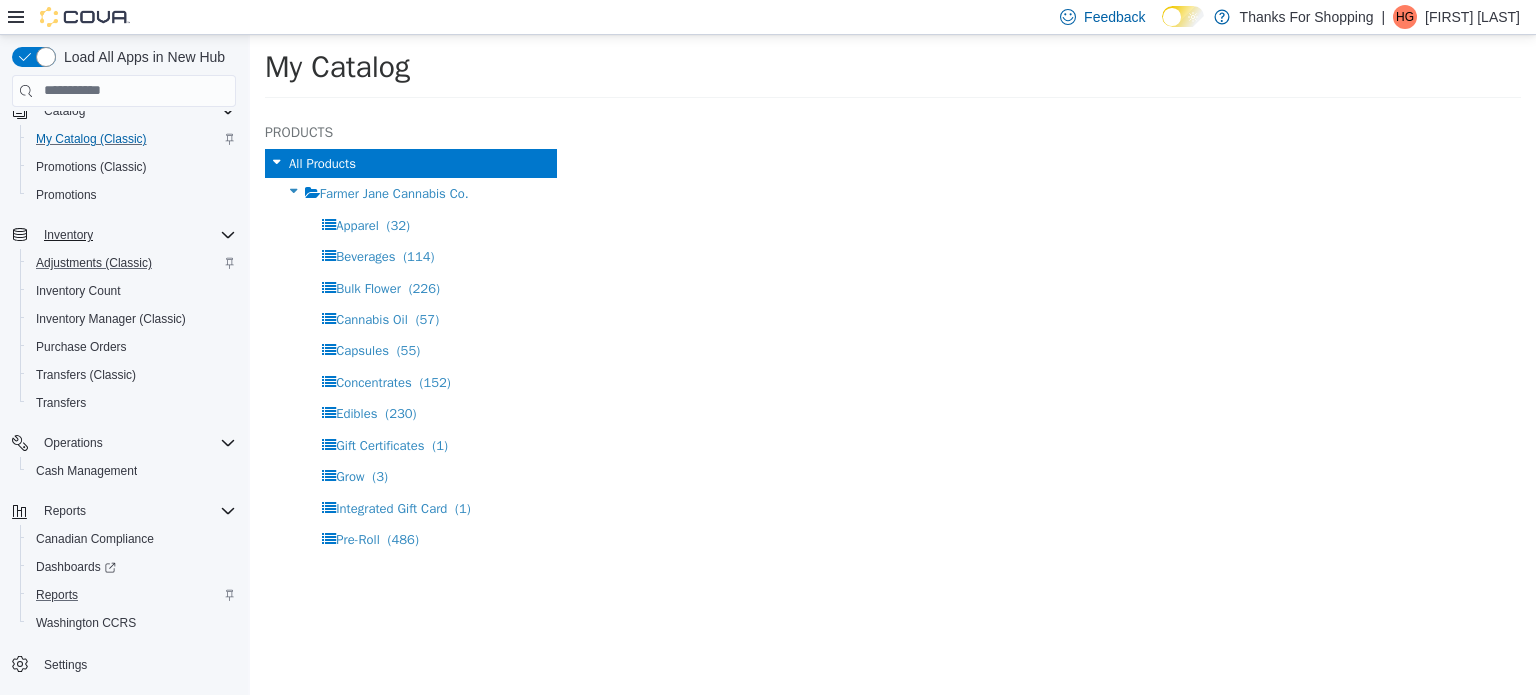 select on "**********" 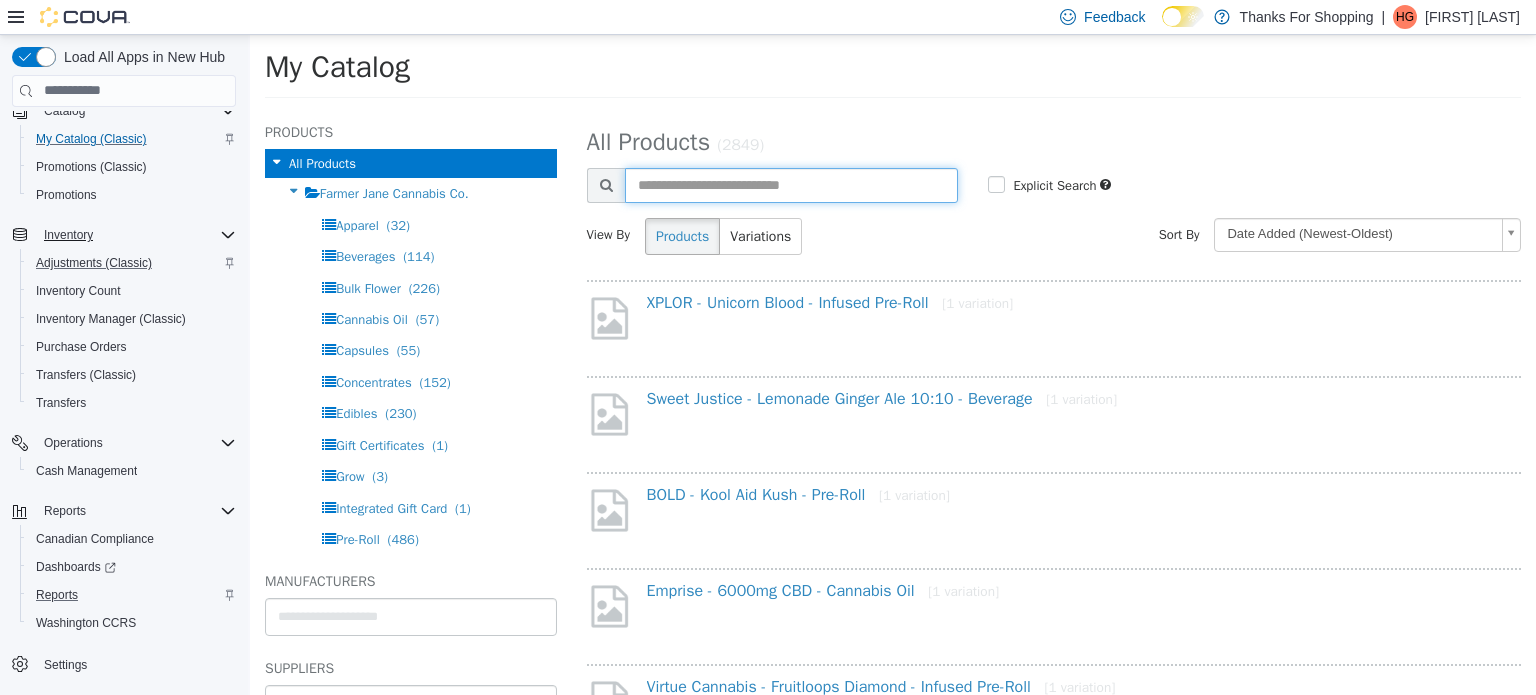 click at bounding box center (792, 184) 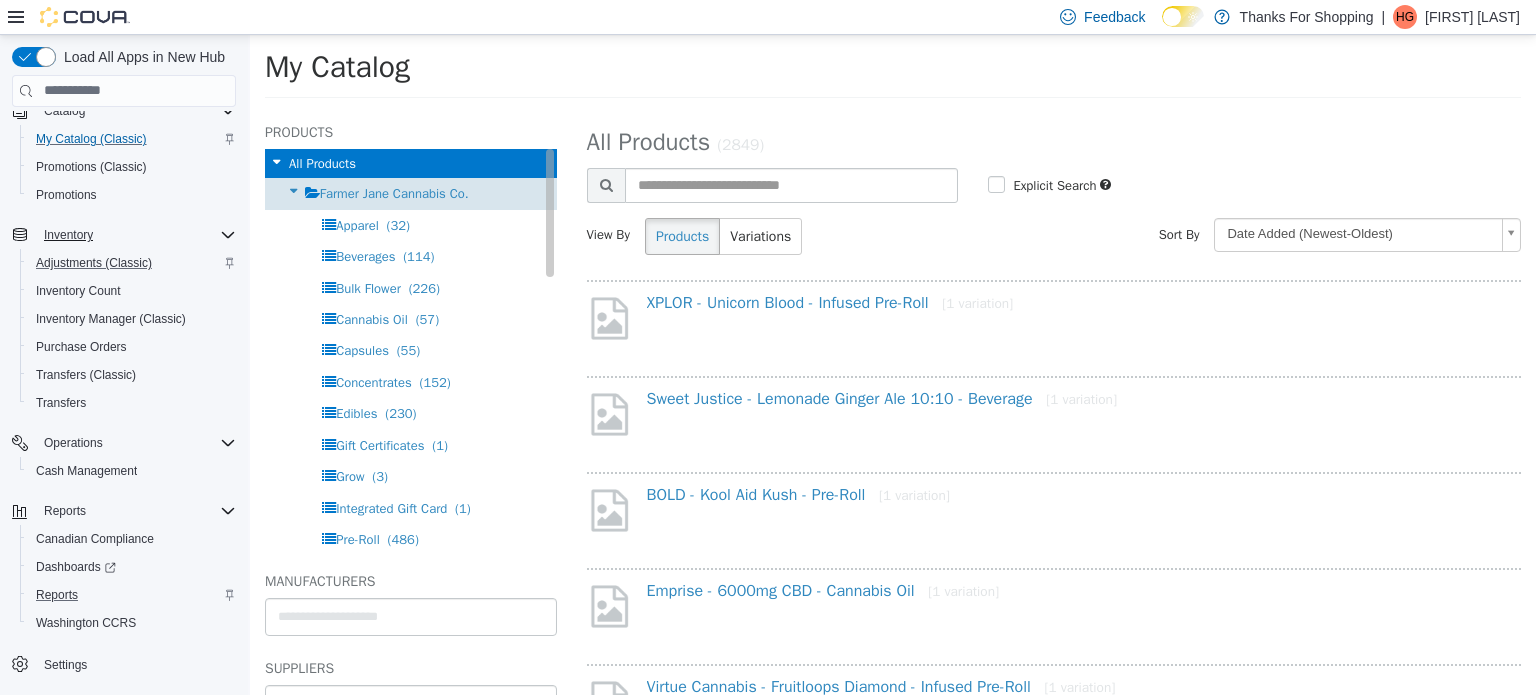 click on "Farmer Jane Cannabis Co." at bounding box center [411, 192] 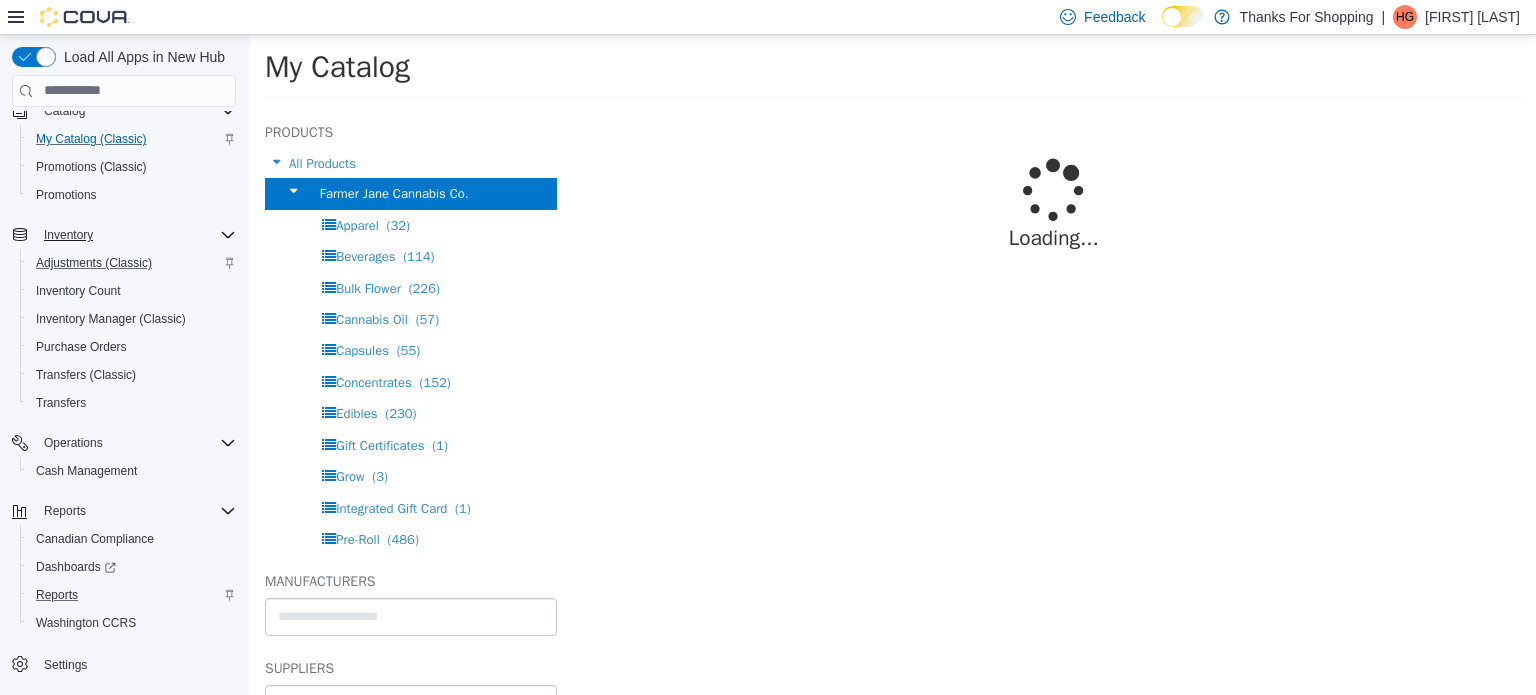 click on "Loading..." at bounding box center [1054, 213] 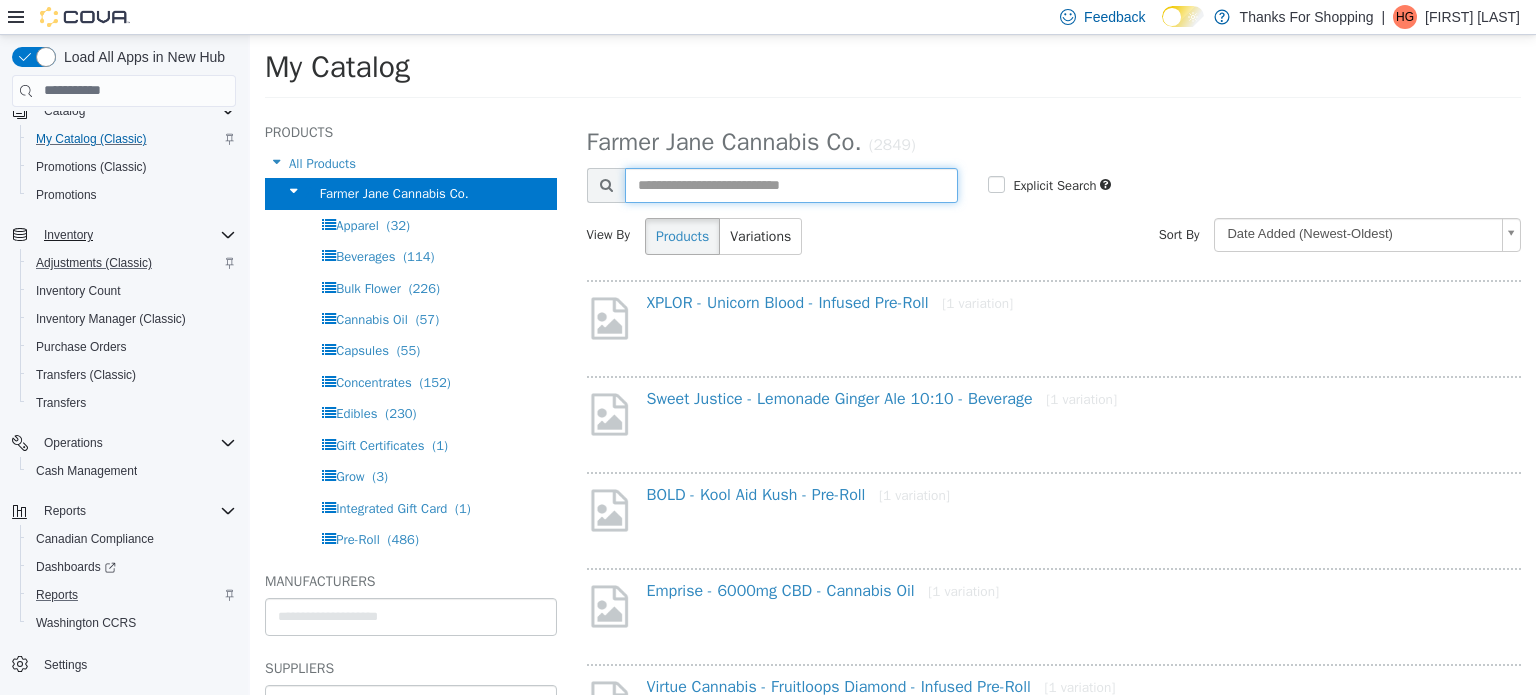 click at bounding box center [792, 184] 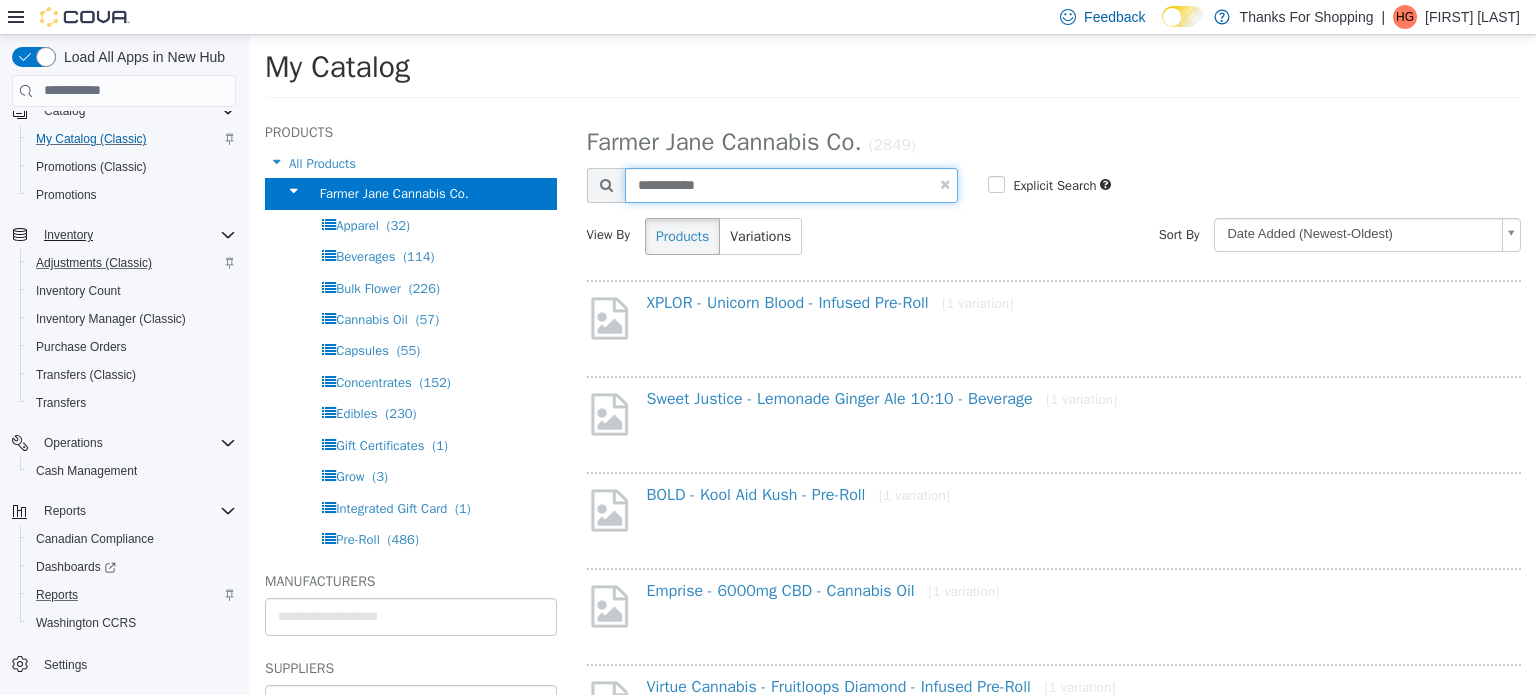 type on "**********" 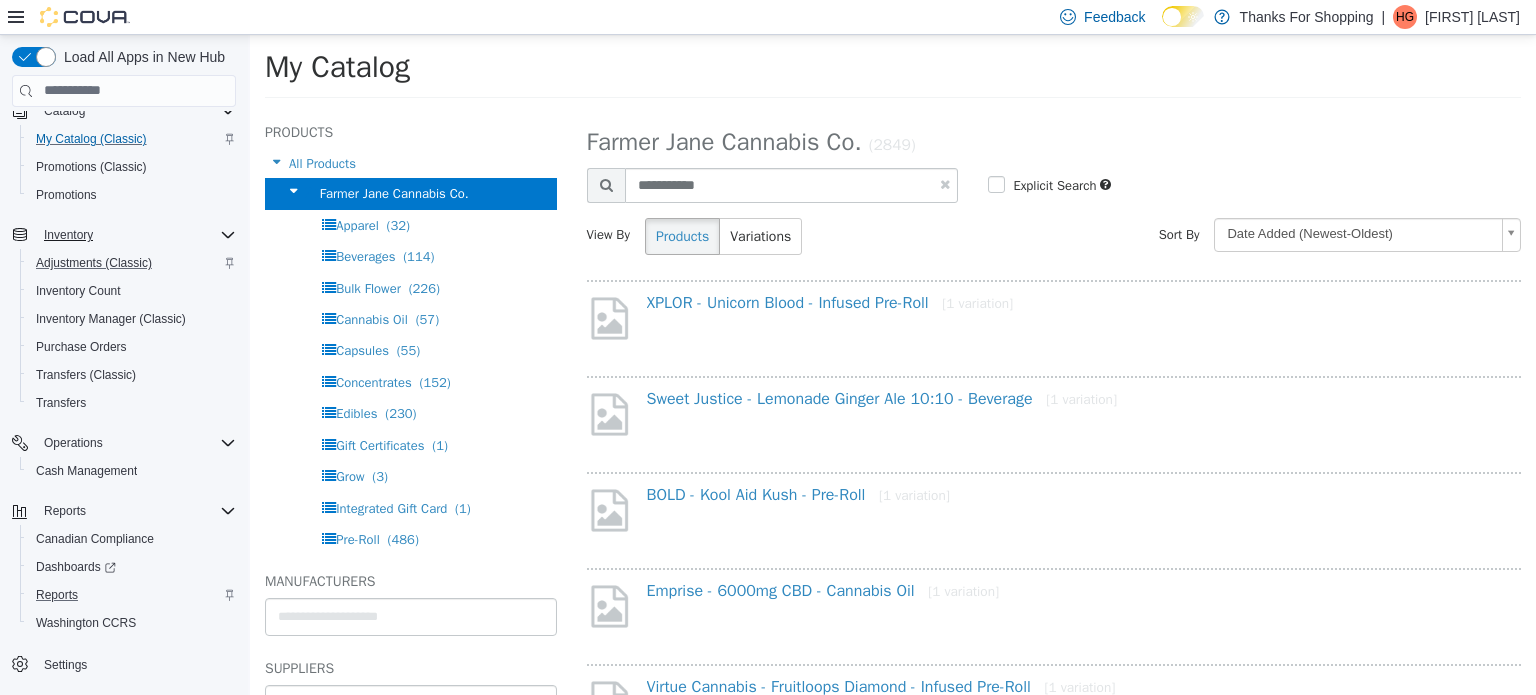 select on "**********" 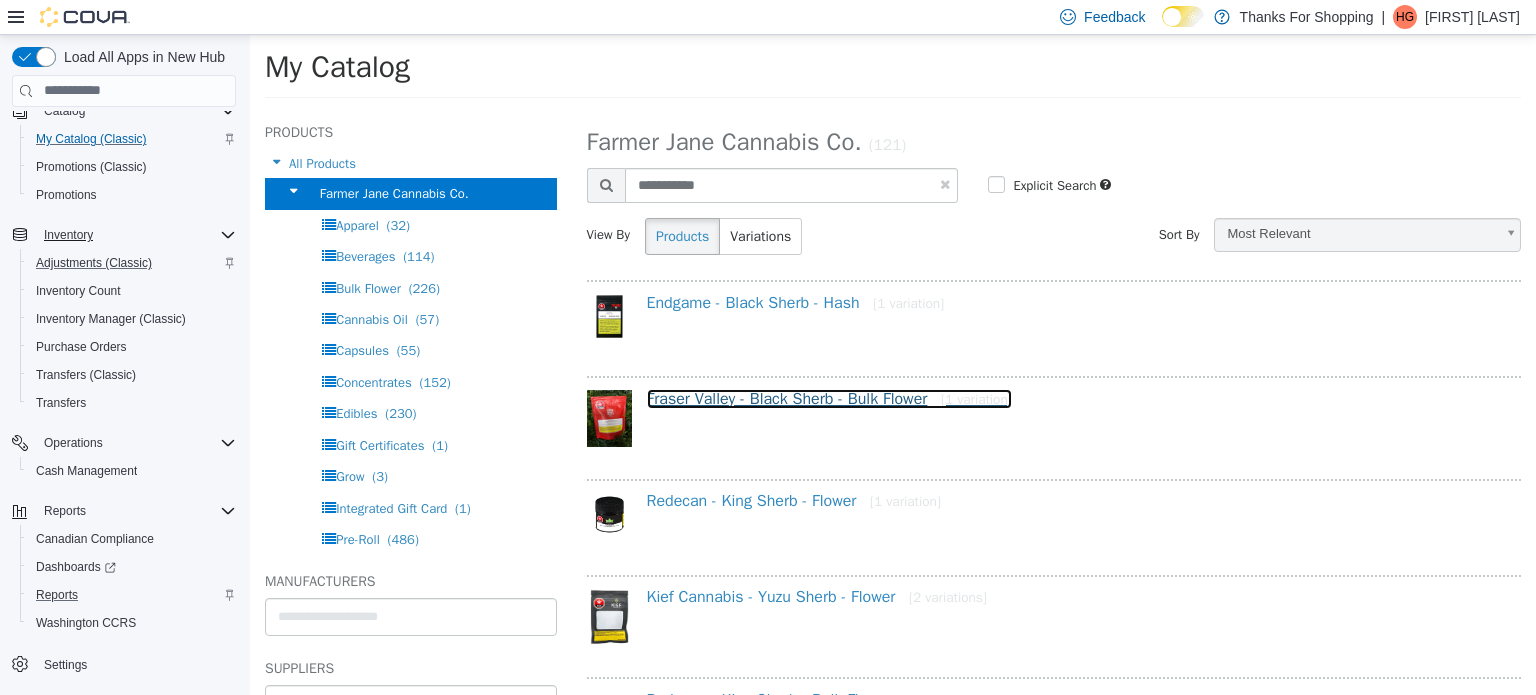 click on "[BRAND] - Black Sherb - Bulk Flower
[1 variation]" at bounding box center (829, 398) 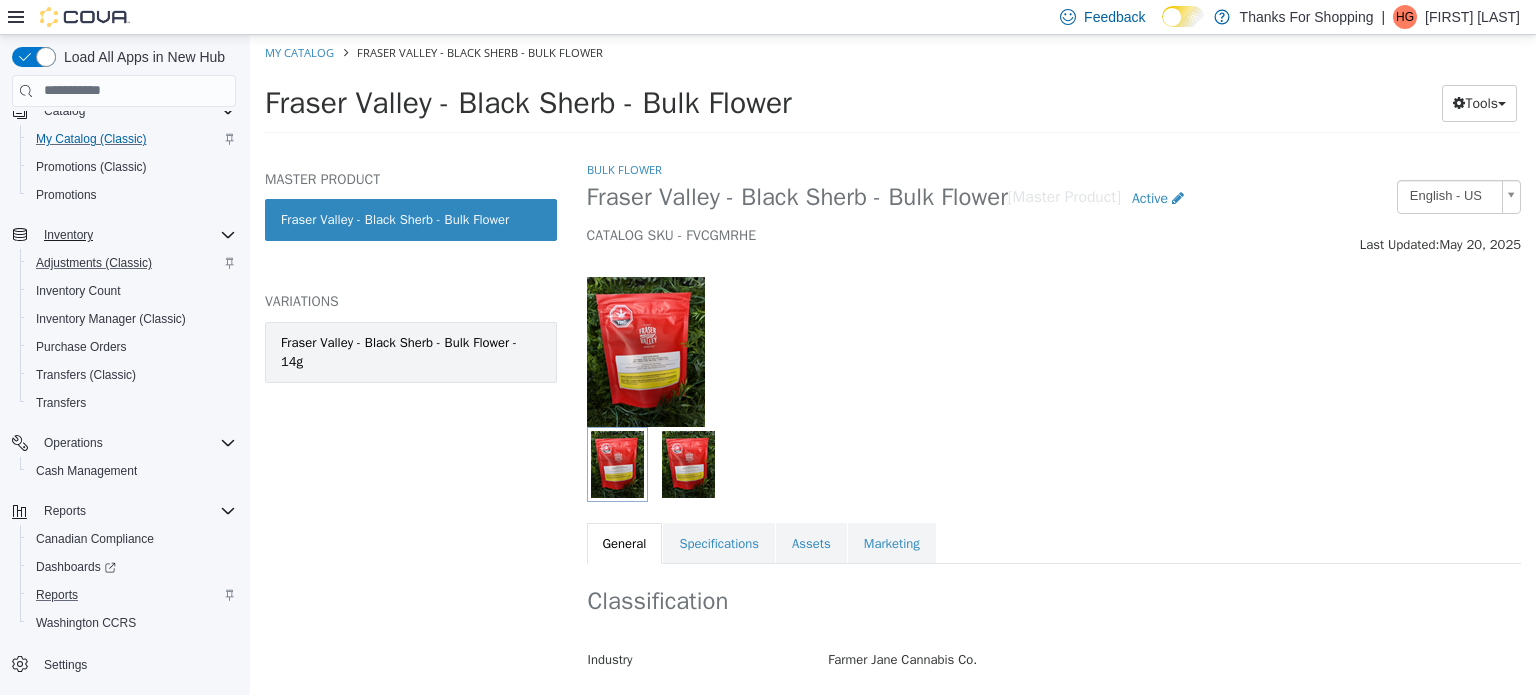click on "Fraser Valley - Black Sherb - Bulk Flower - 14g" at bounding box center (411, 351) 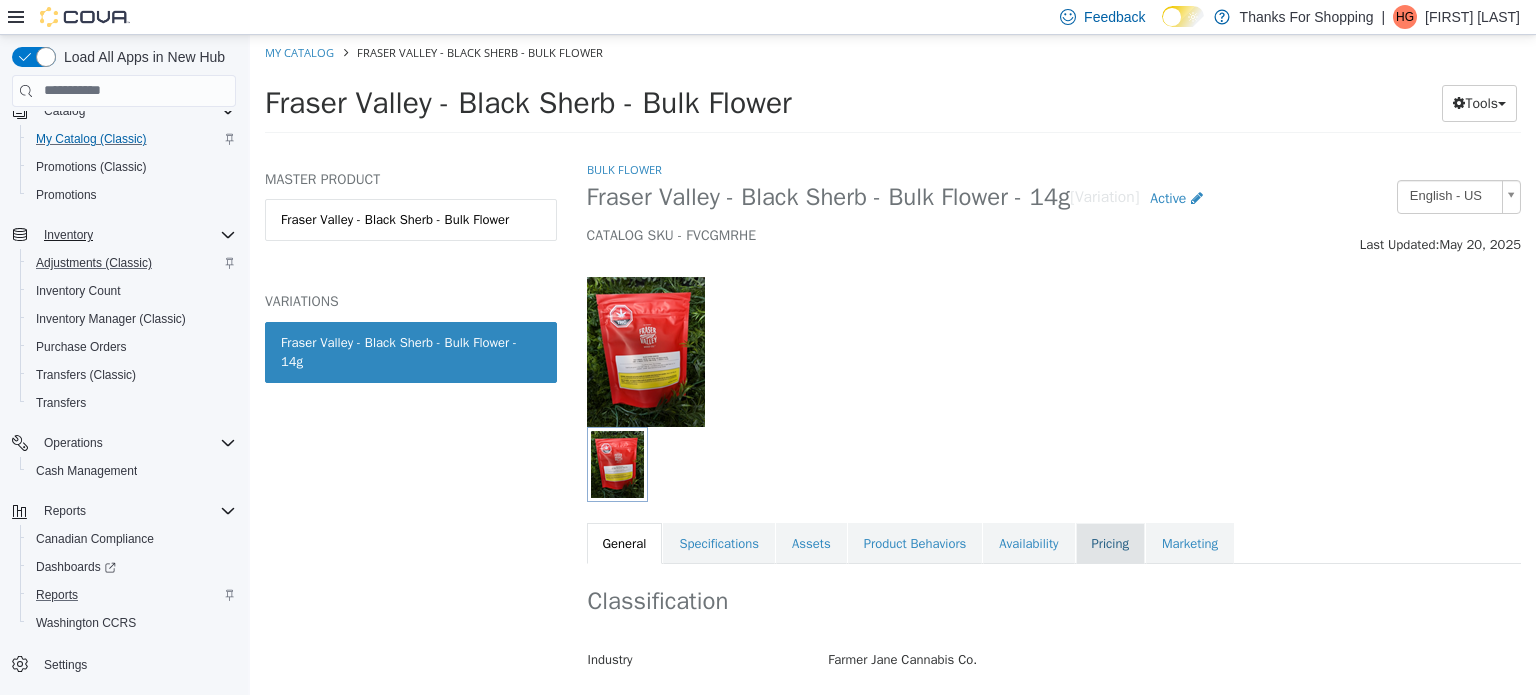 click on "Pricing" at bounding box center [1110, 543] 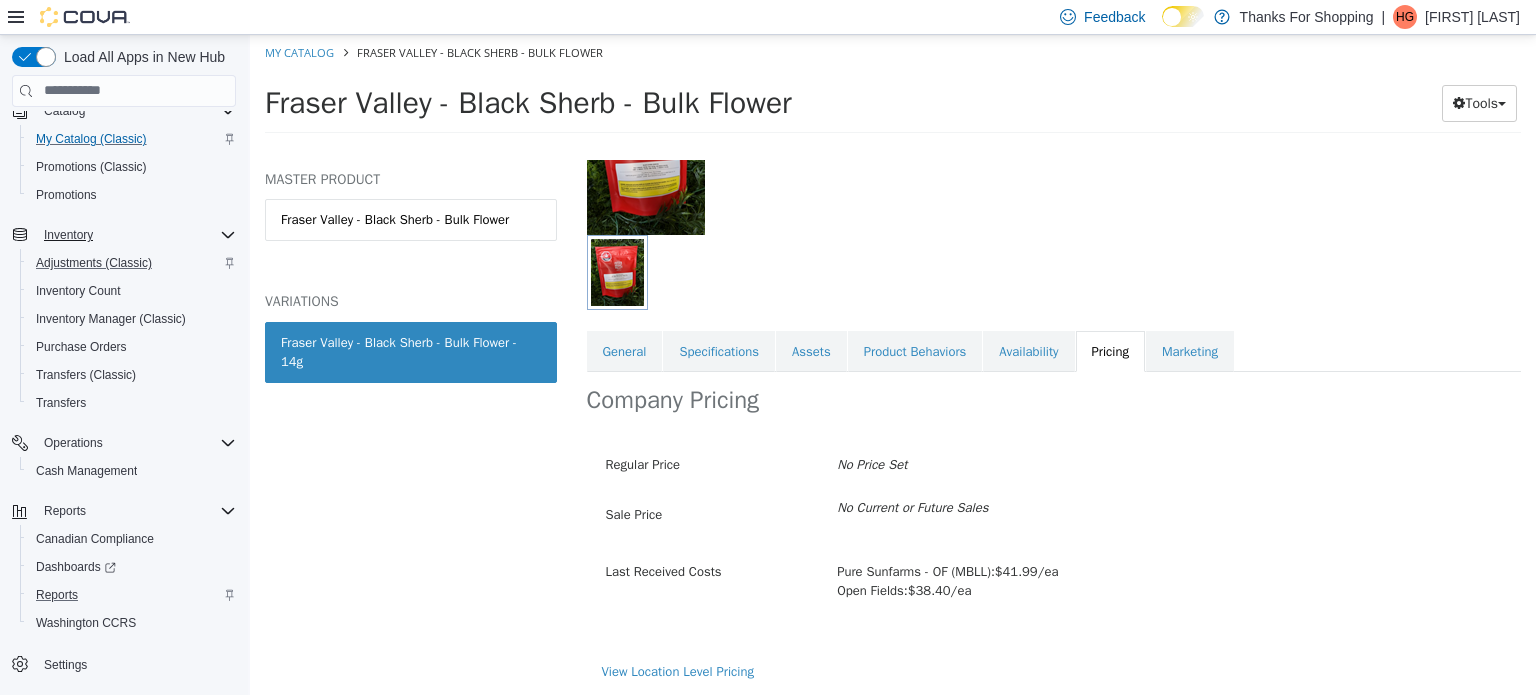 scroll, scrollTop: 191, scrollLeft: 0, axis: vertical 